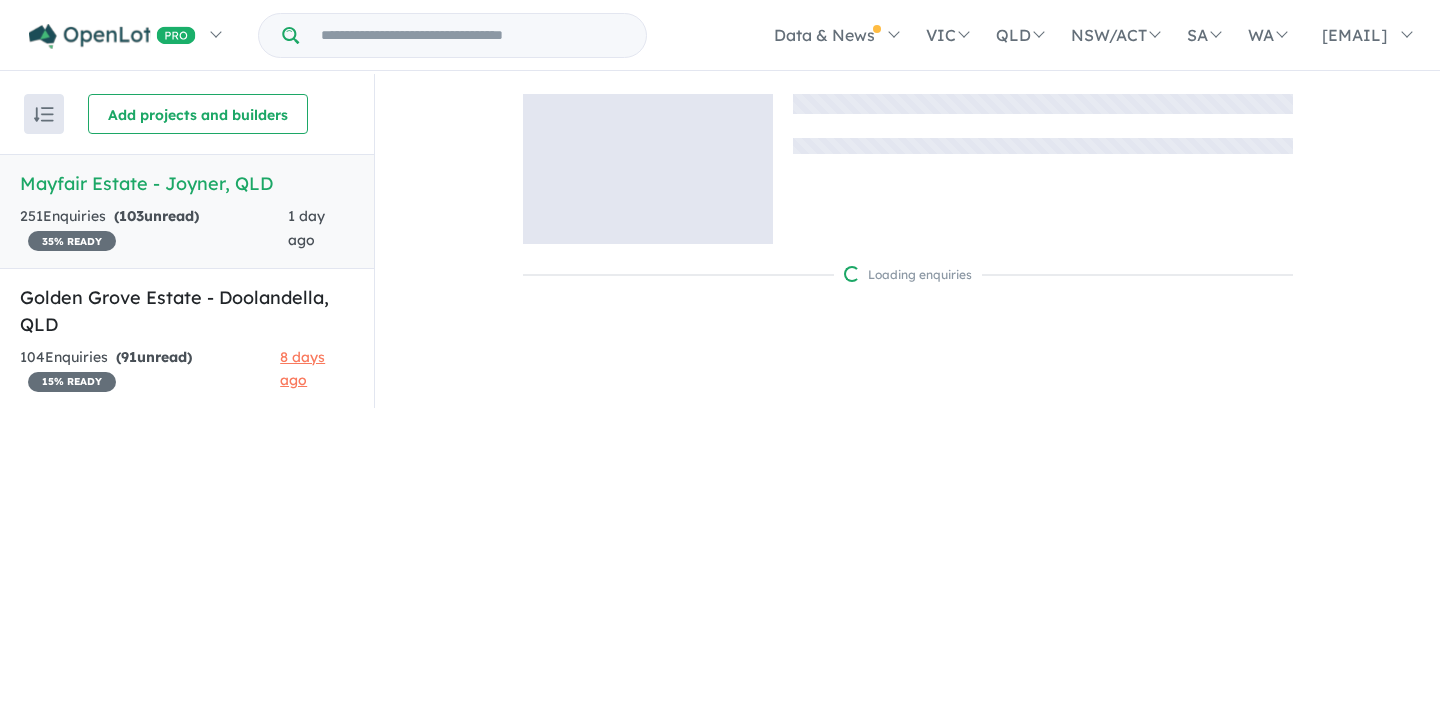 scroll, scrollTop: 0, scrollLeft: 0, axis: both 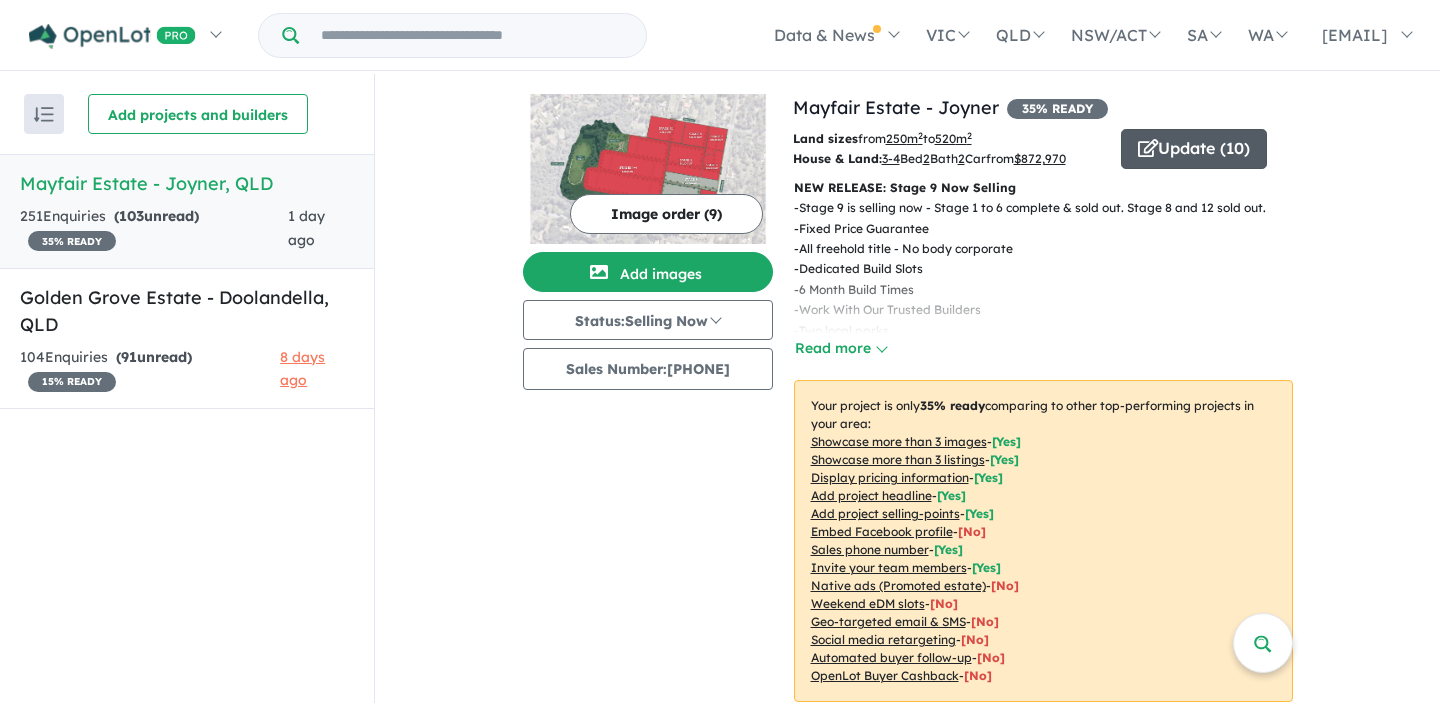 click at bounding box center [1148, 149] 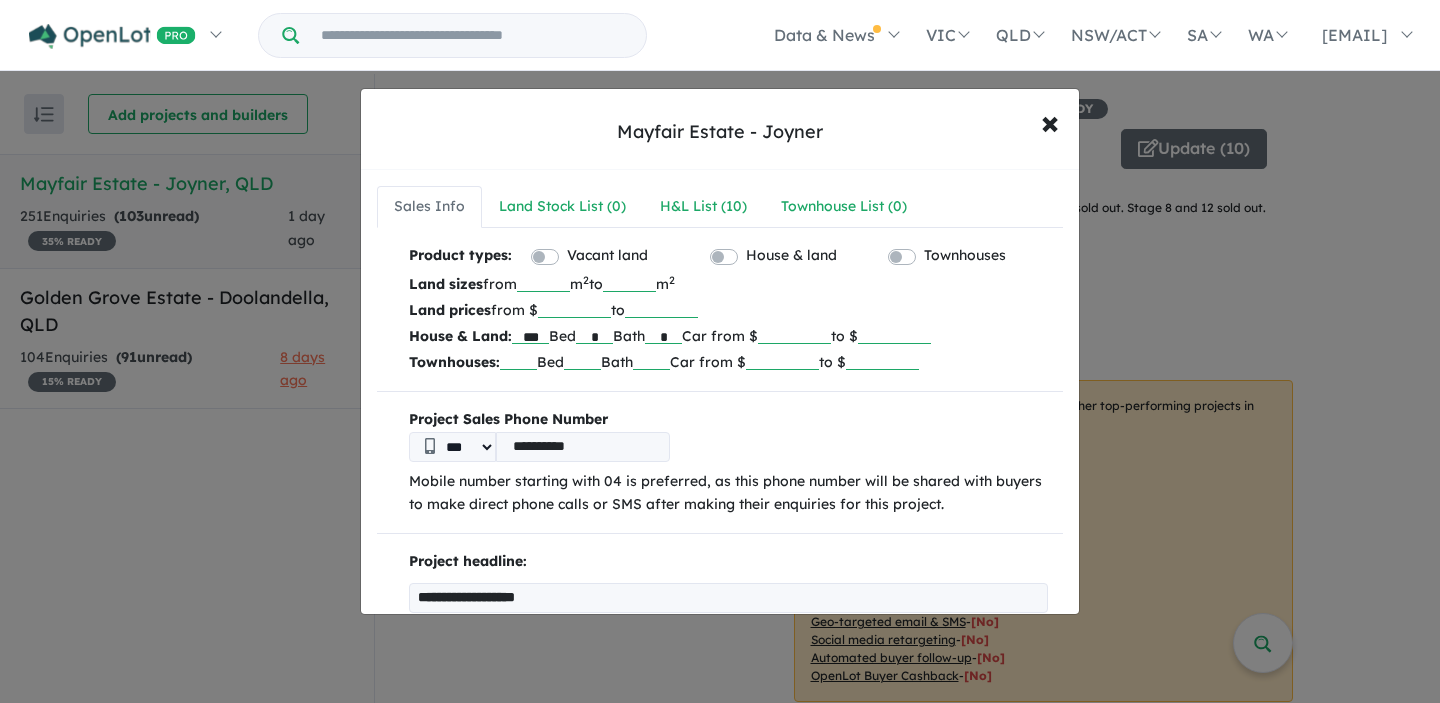 click on "******" at bounding box center (794, 334) 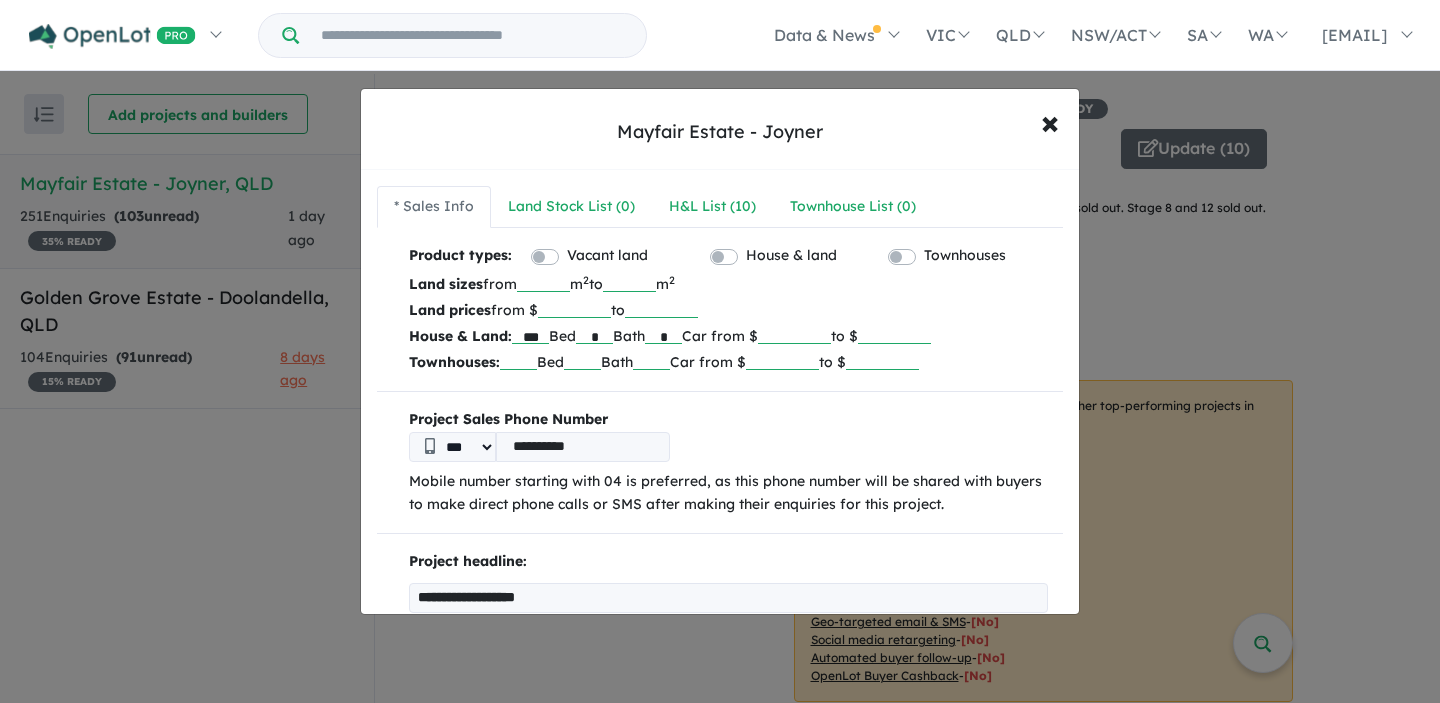 type on "******" 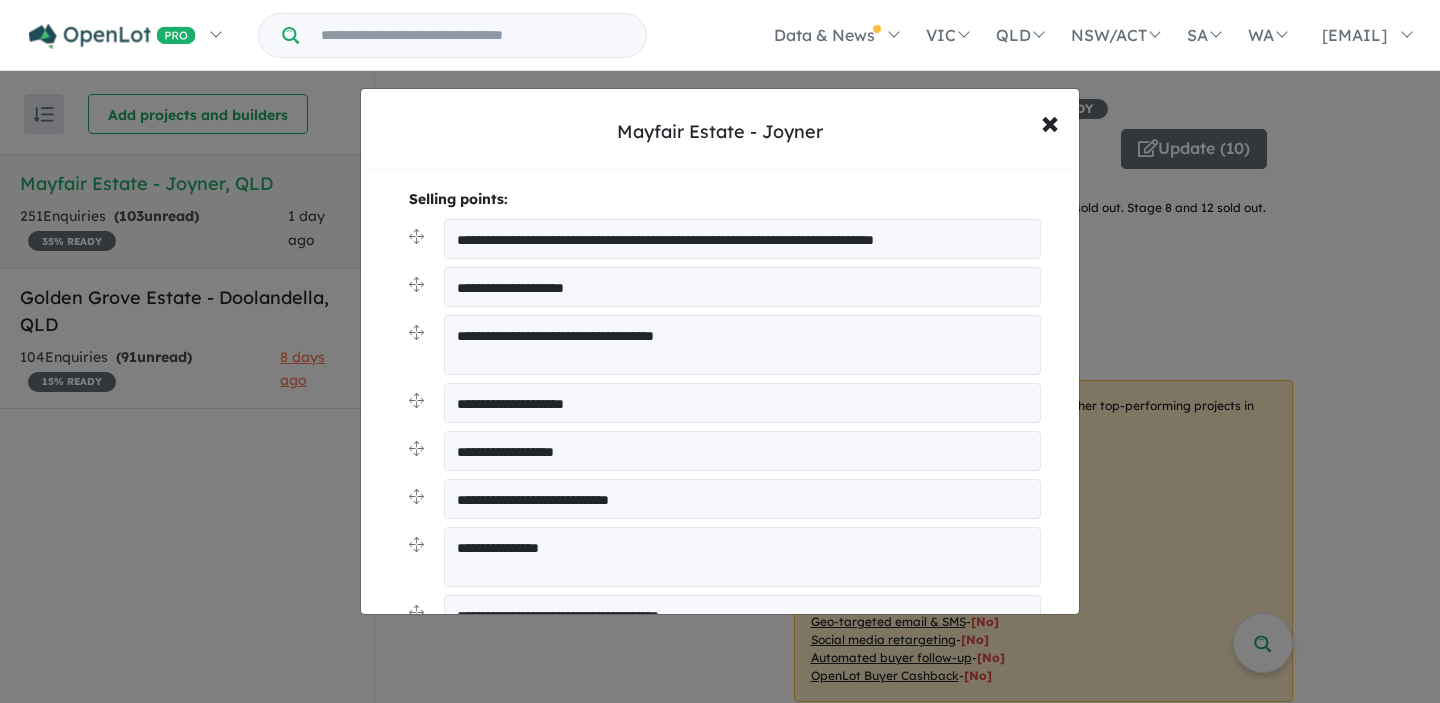 scroll, scrollTop: 524, scrollLeft: 0, axis: vertical 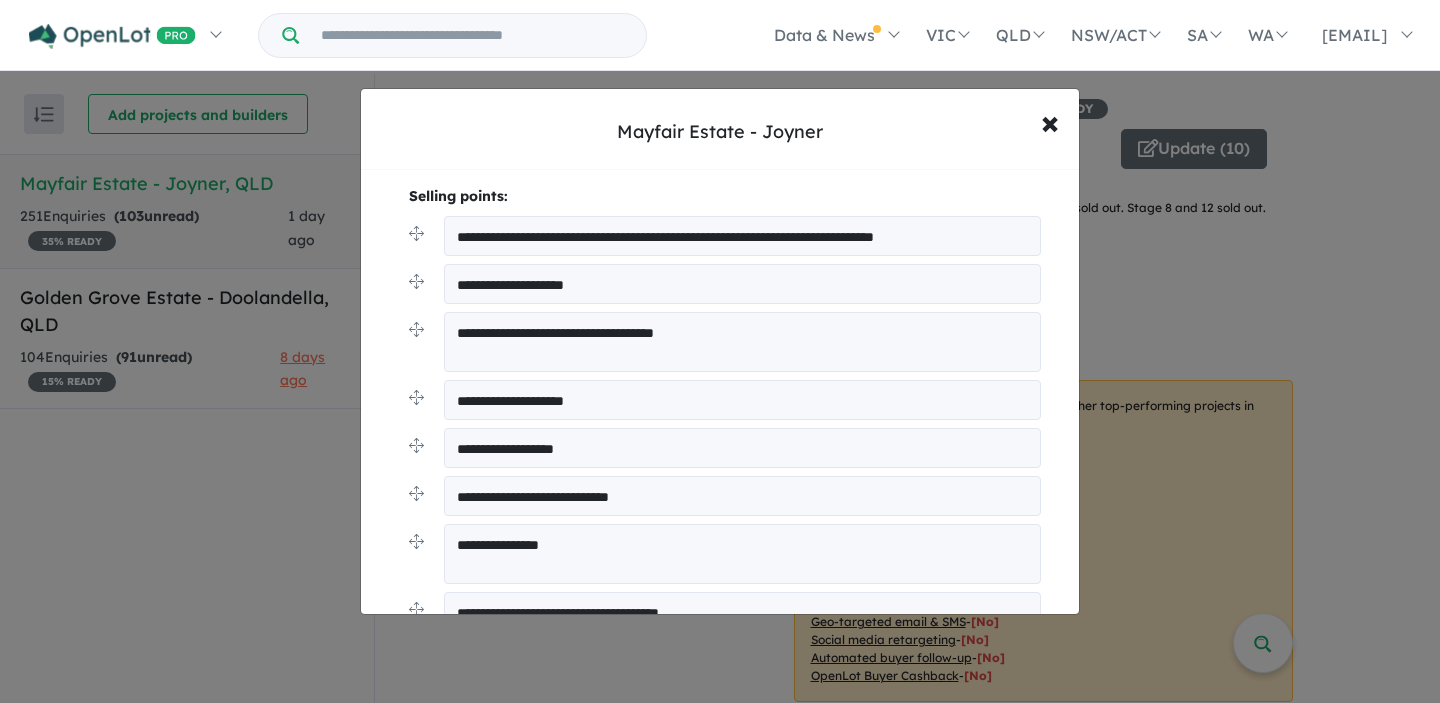 click on "**********" at bounding box center [742, 236] 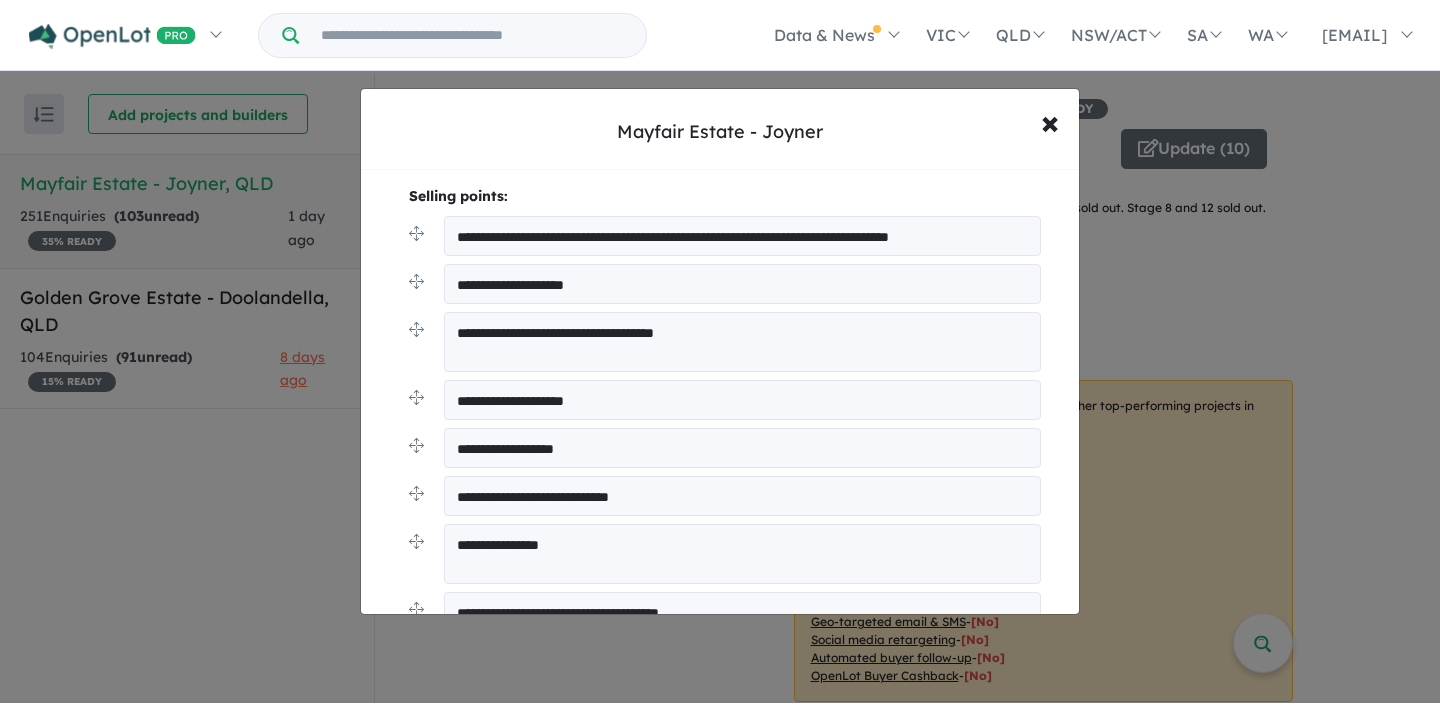 click on "**********" at bounding box center [742, 236] 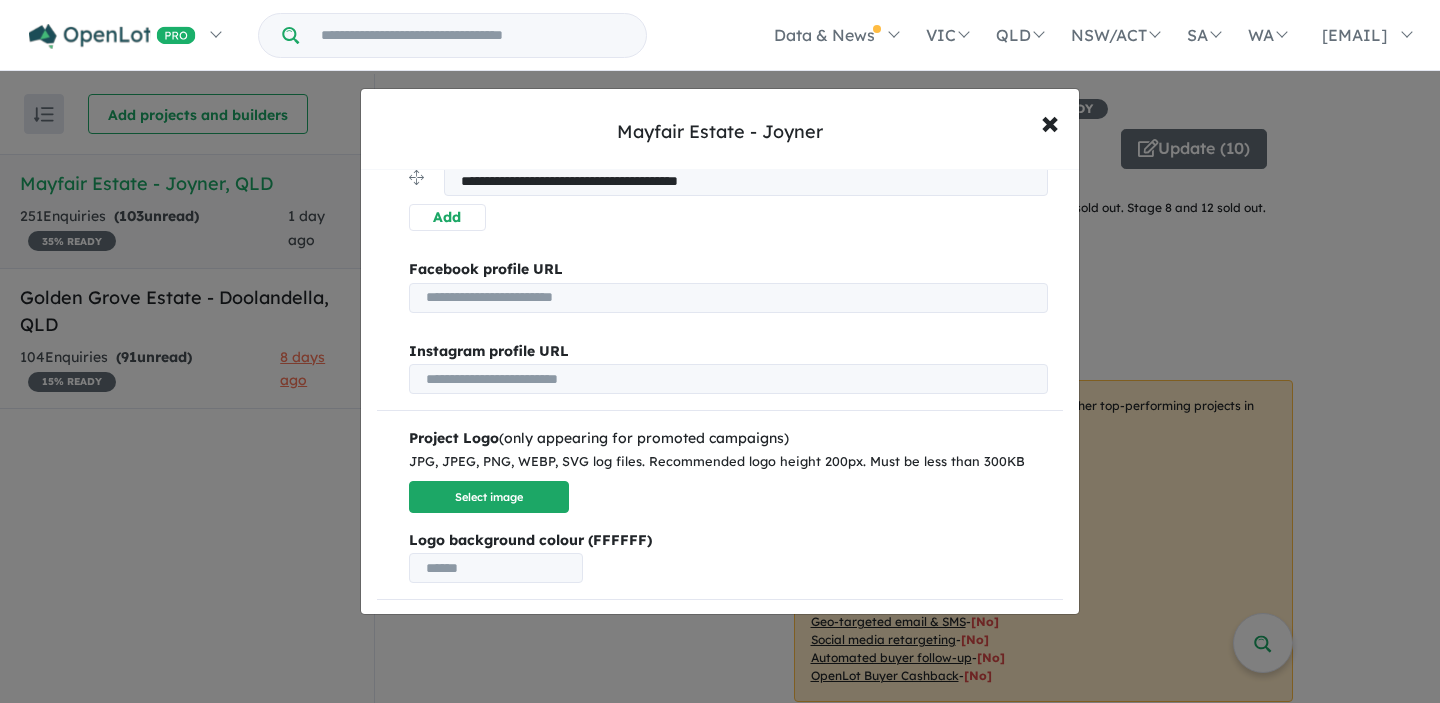 scroll, scrollTop: 1254, scrollLeft: 0, axis: vertical 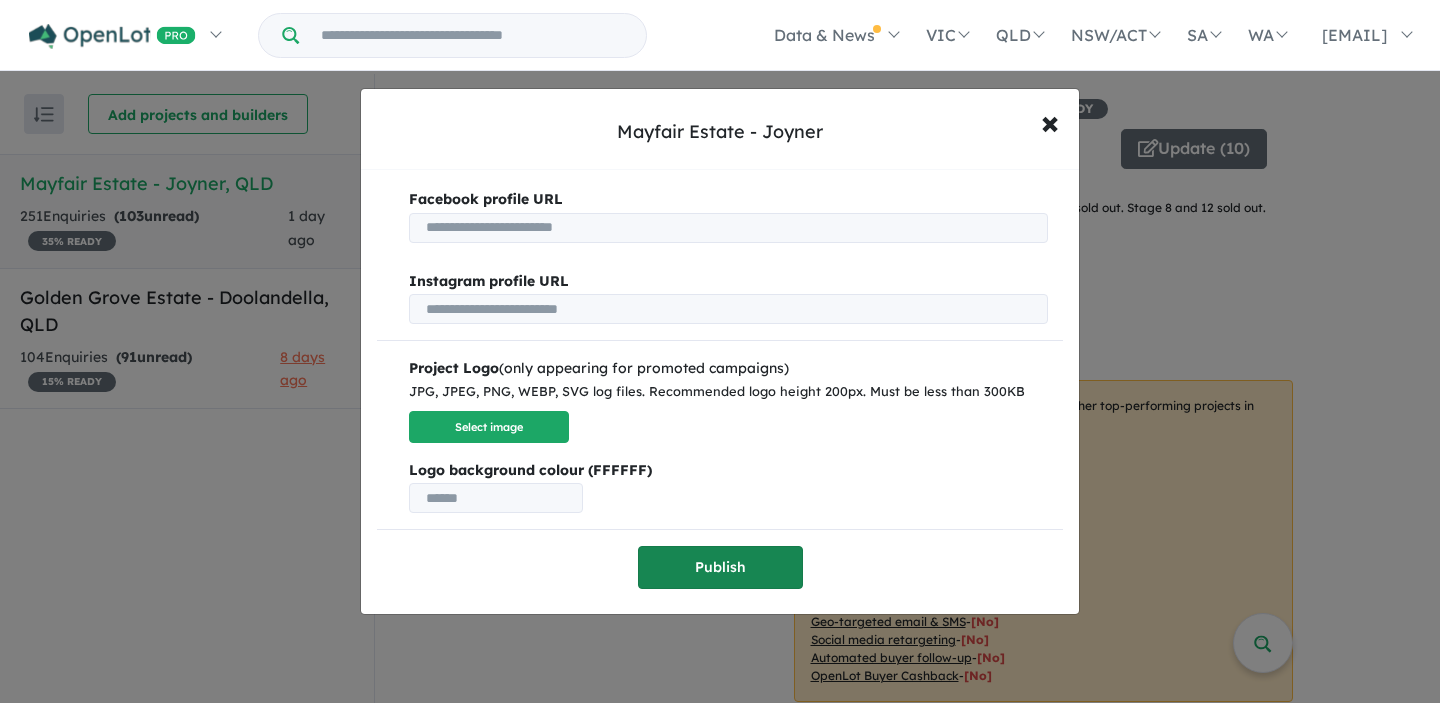 type on "**********" 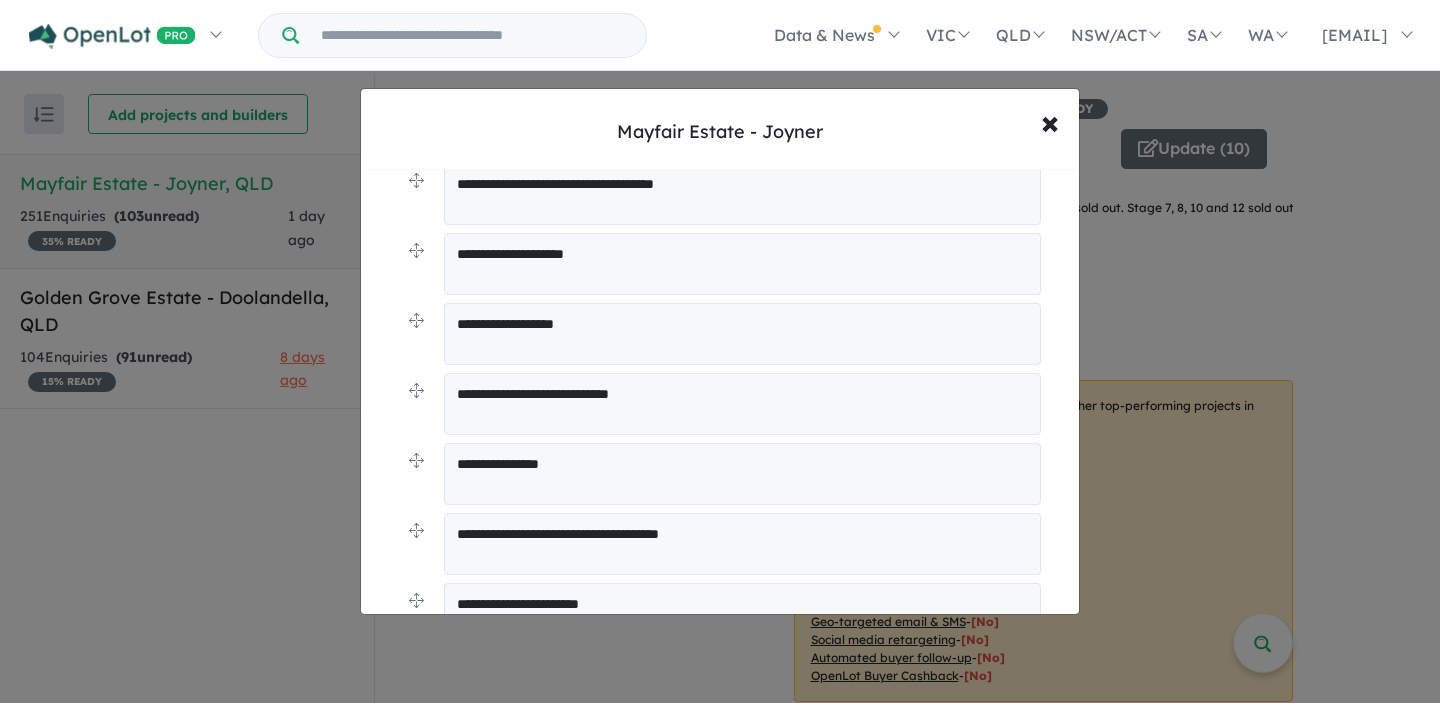 scroll, scrollTop: 492, scrollLeft: 0, axis: vertical 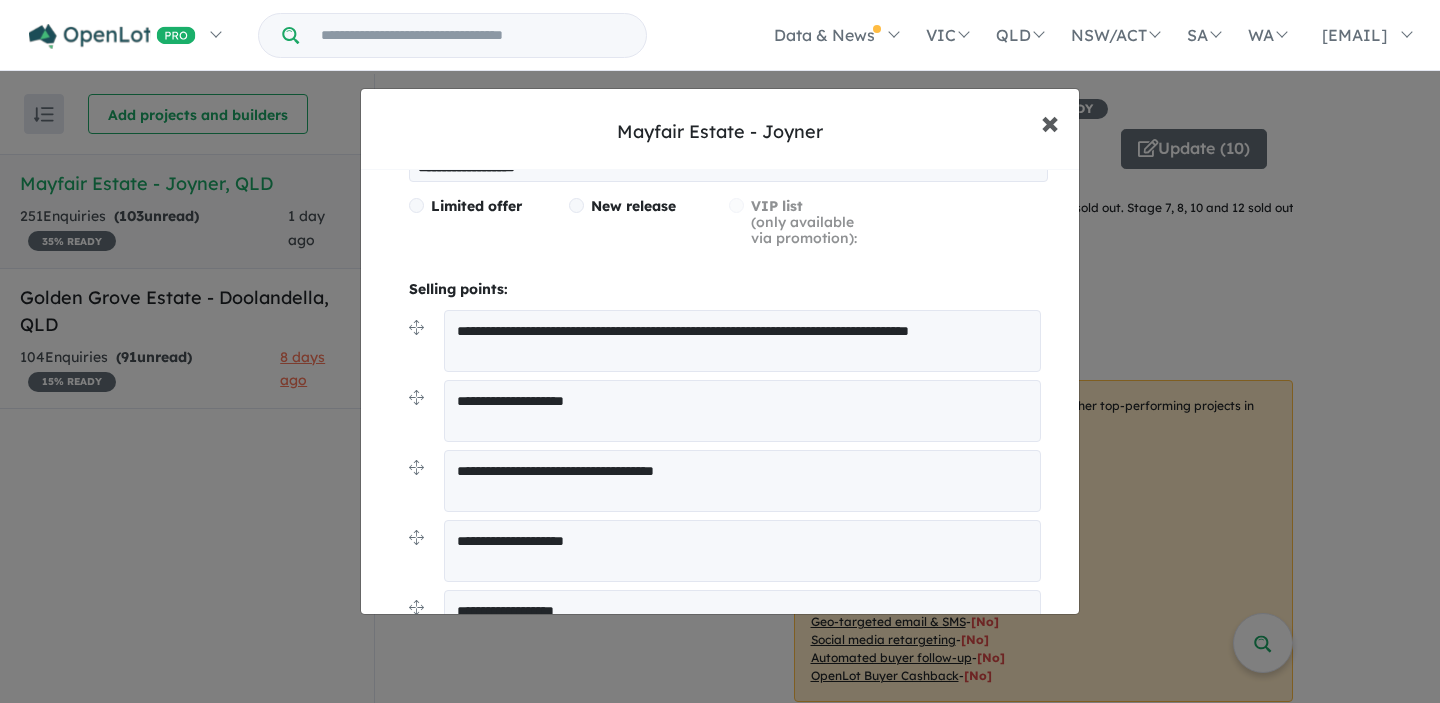 click on "×" at bounding box center (1050, 121) 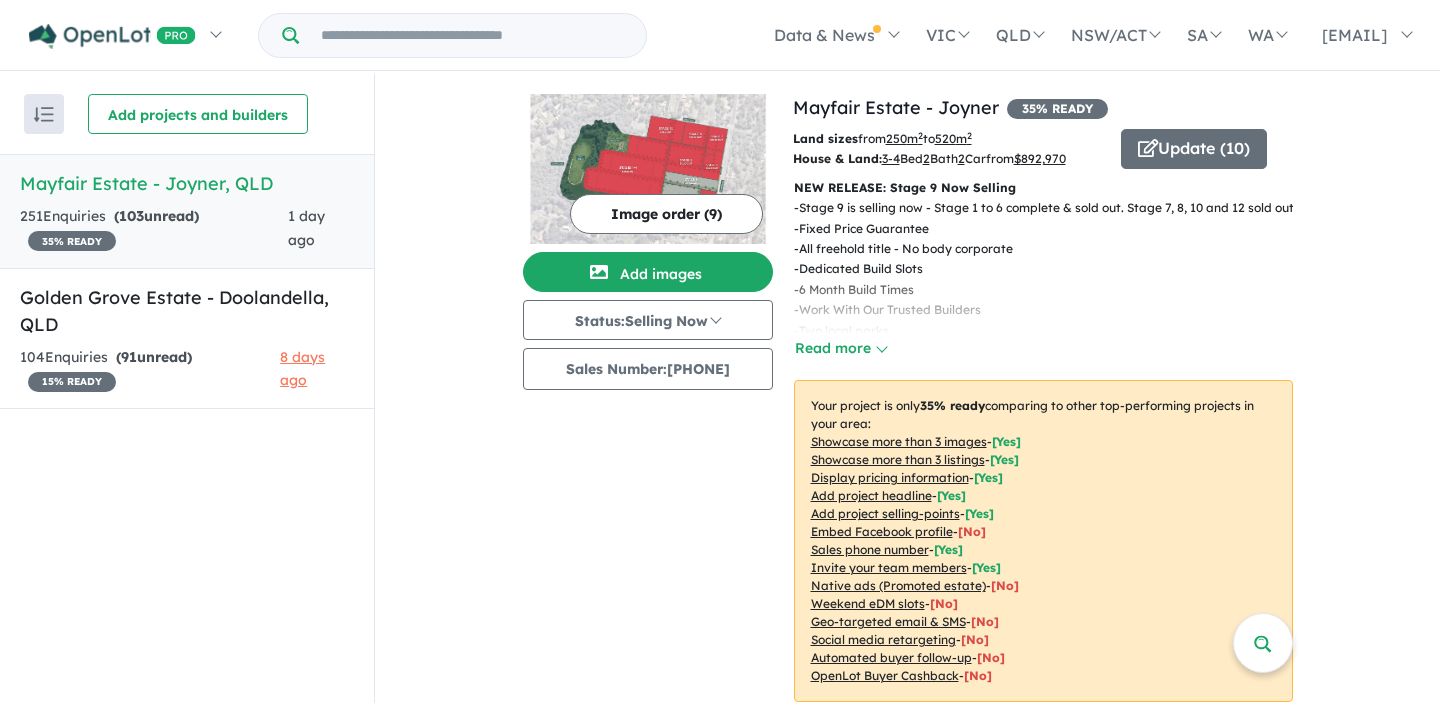 scroll, scrollTop: 388, scrollLeft: 0, axis: vertical 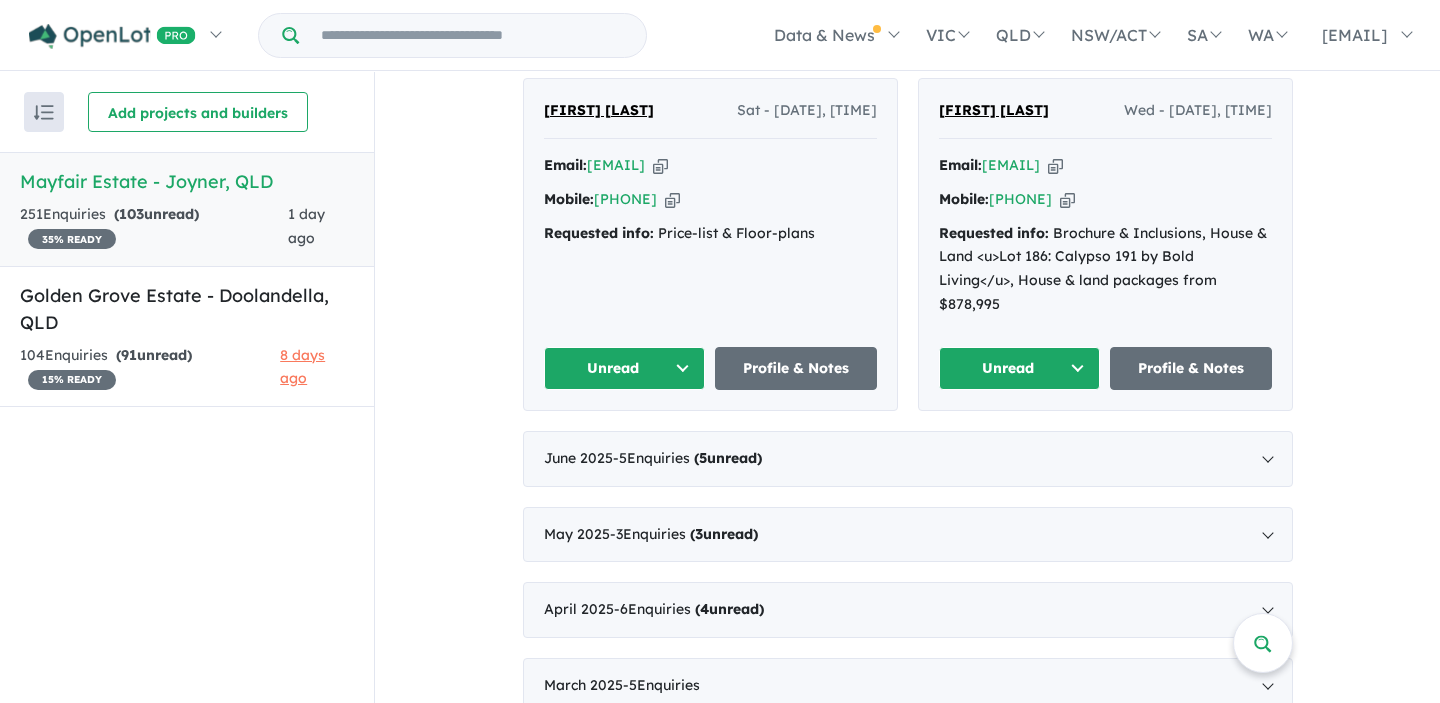 click on "Unread" at bounding box center (1020, 368) 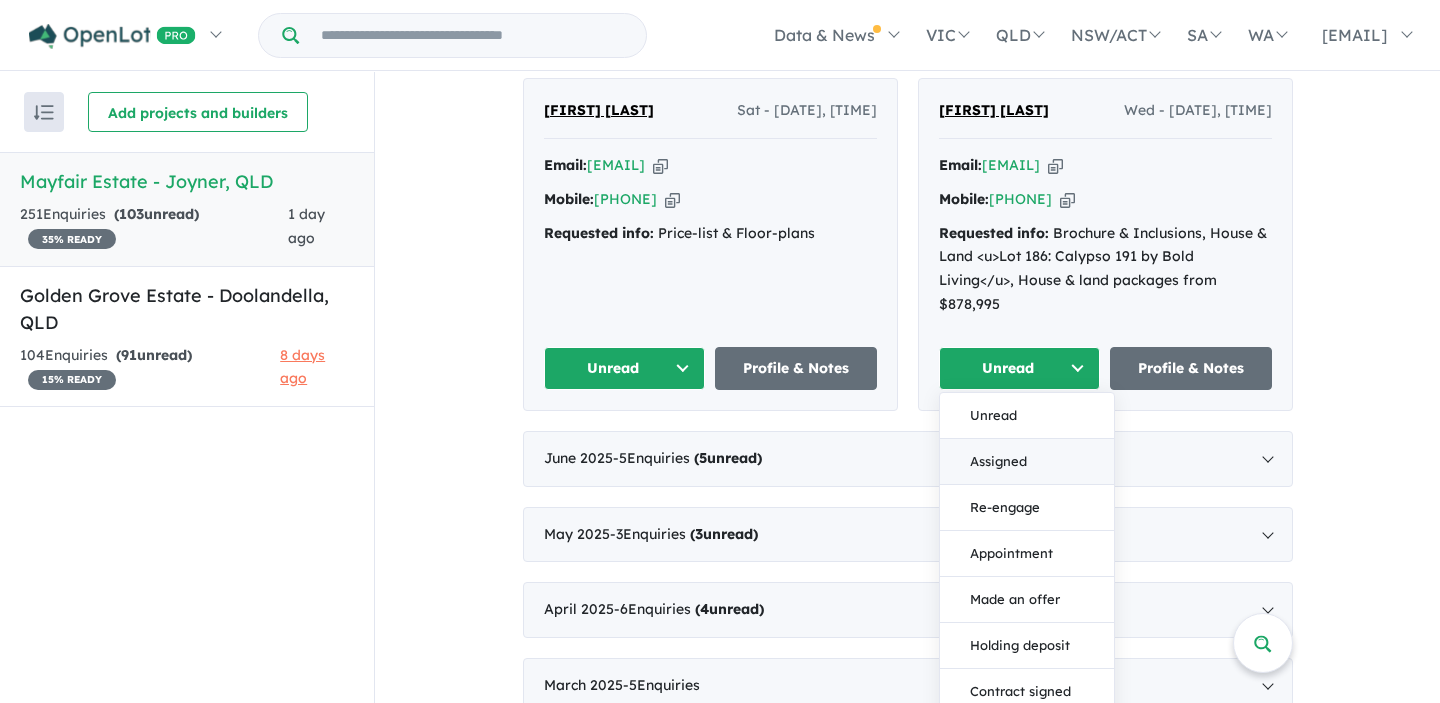 click on "Assigned" at bounding box center [1027, 462] 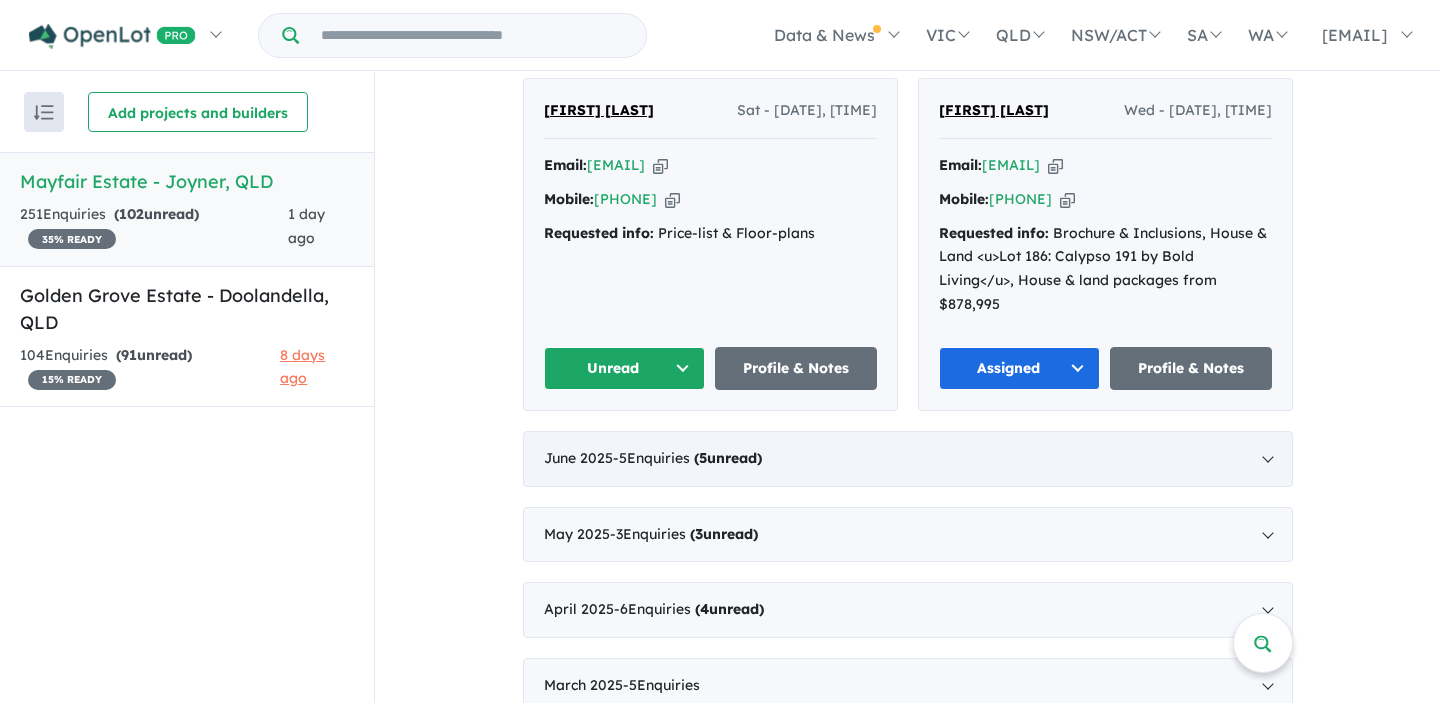 click on "[MONTH] [YEAR] - 5 Enquiries ( 5 unread)" at bounding box center (908, 459) 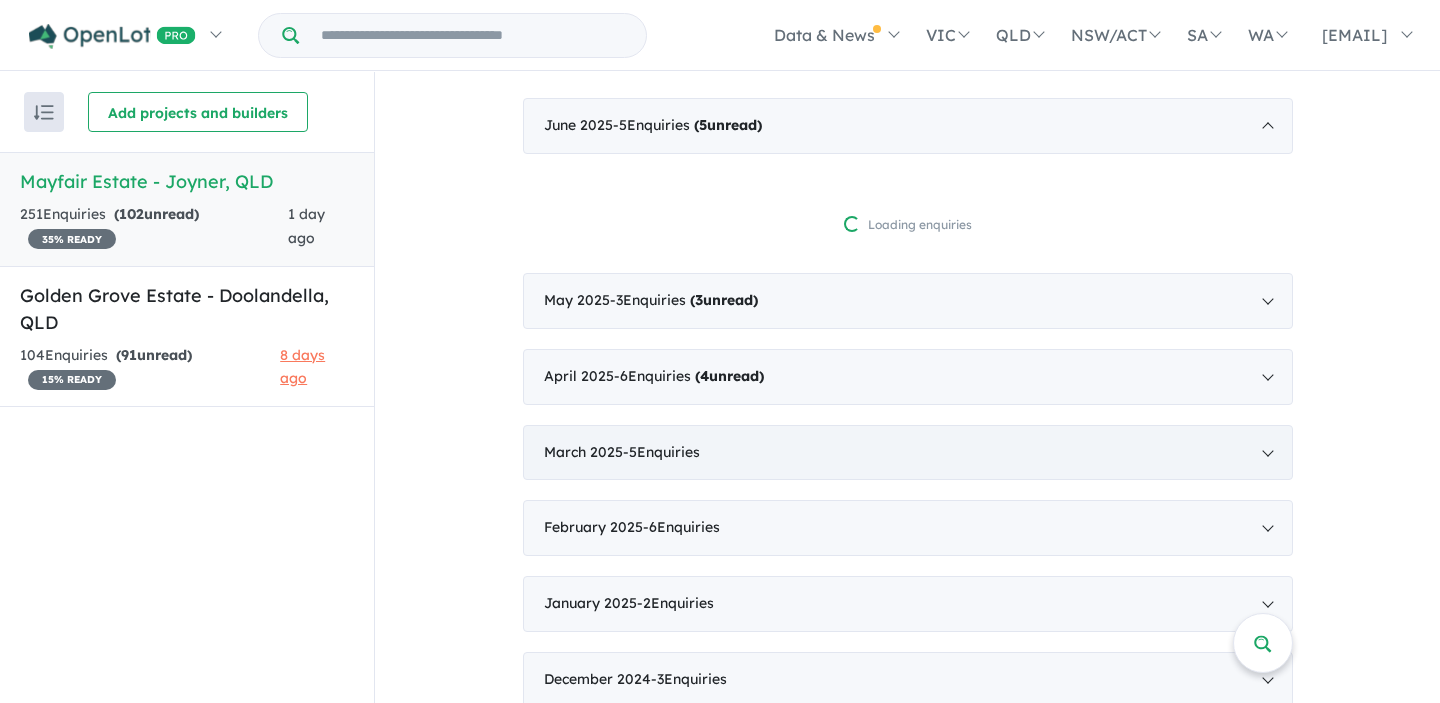 scroll, scrollTop: 0, scrollLeft: 0, axis: both 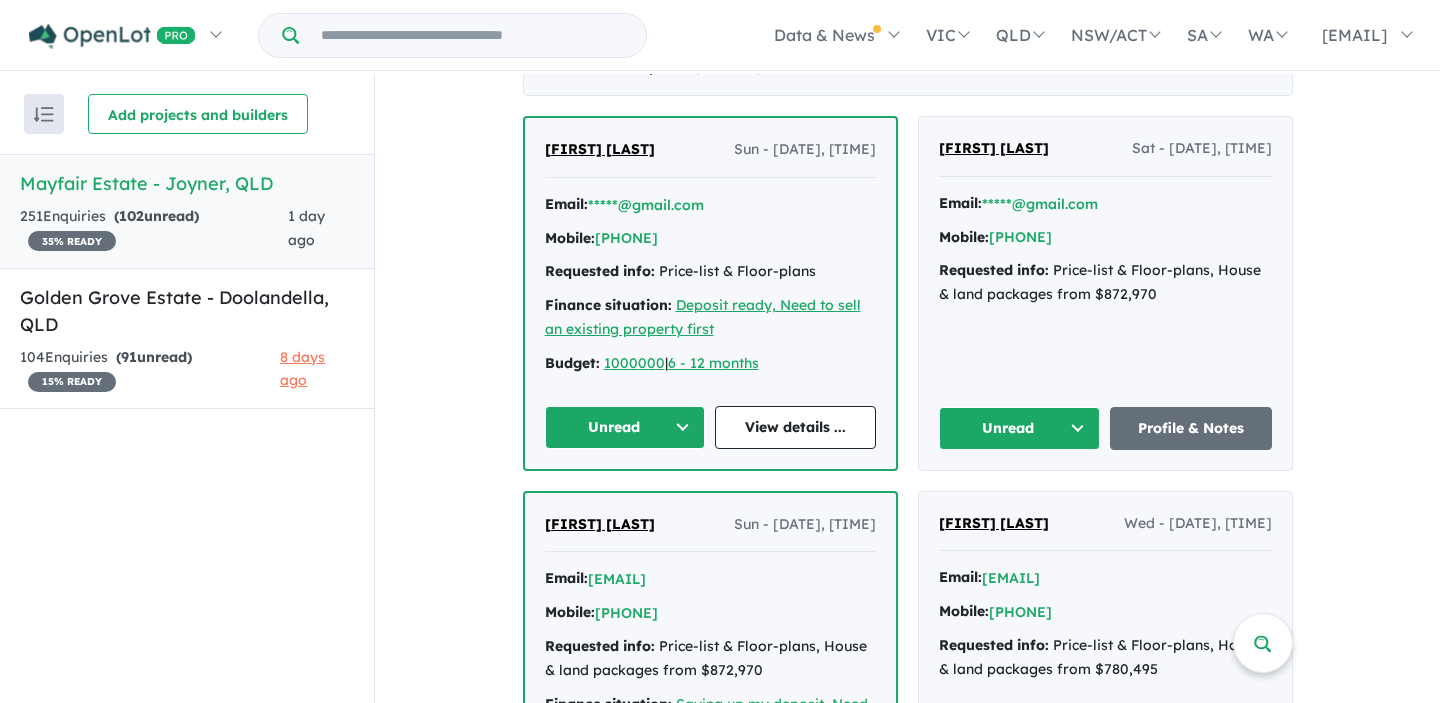 click on "Unread" at bounding box center (1020, 428) 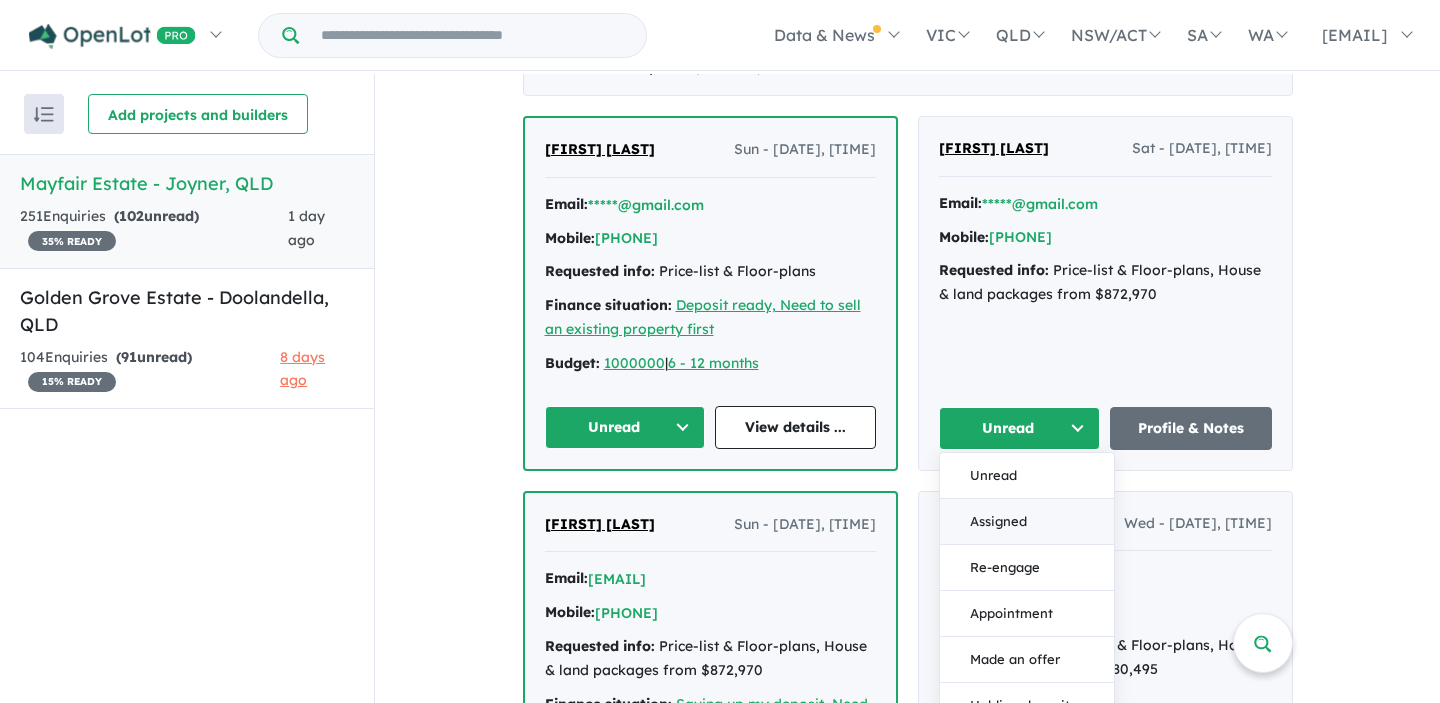 click on "Assigned" at bounding box center (1027, 522) 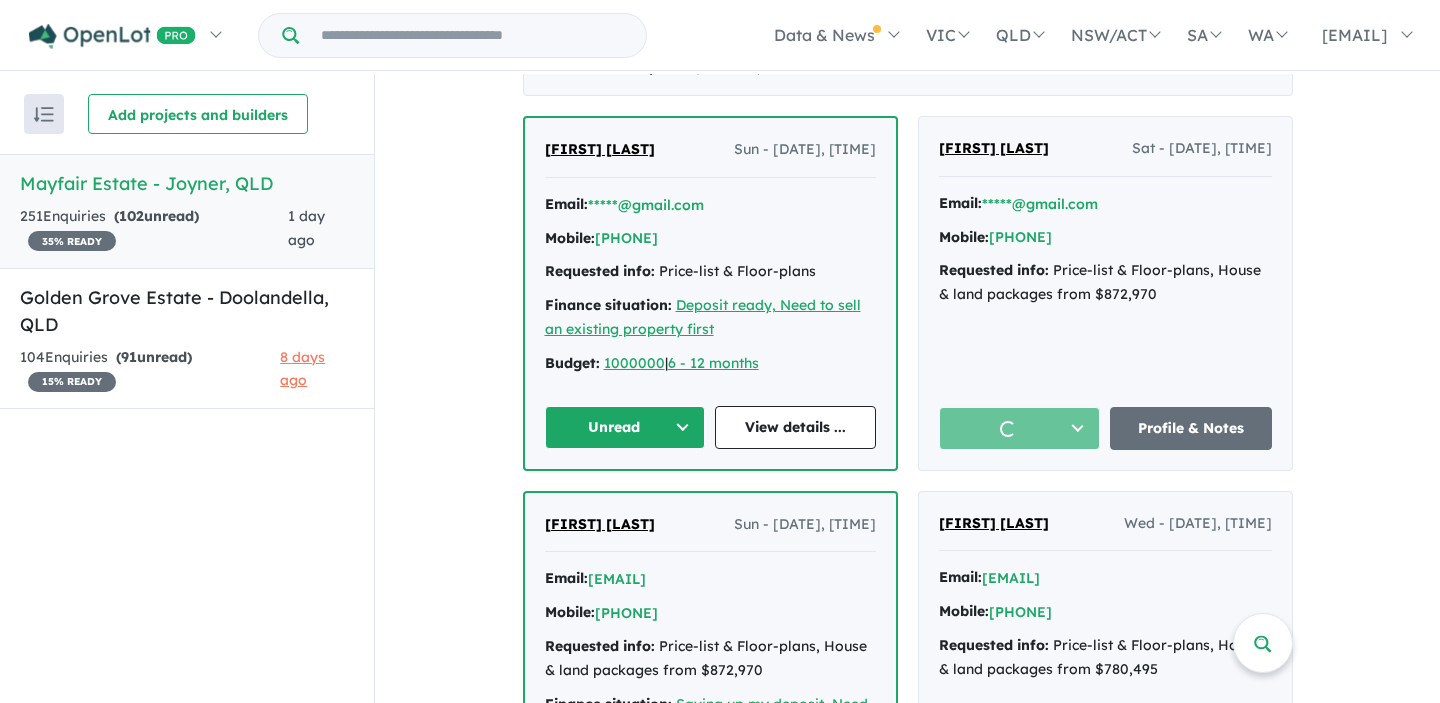 click on "Unread" at bounding box center [625, 427] 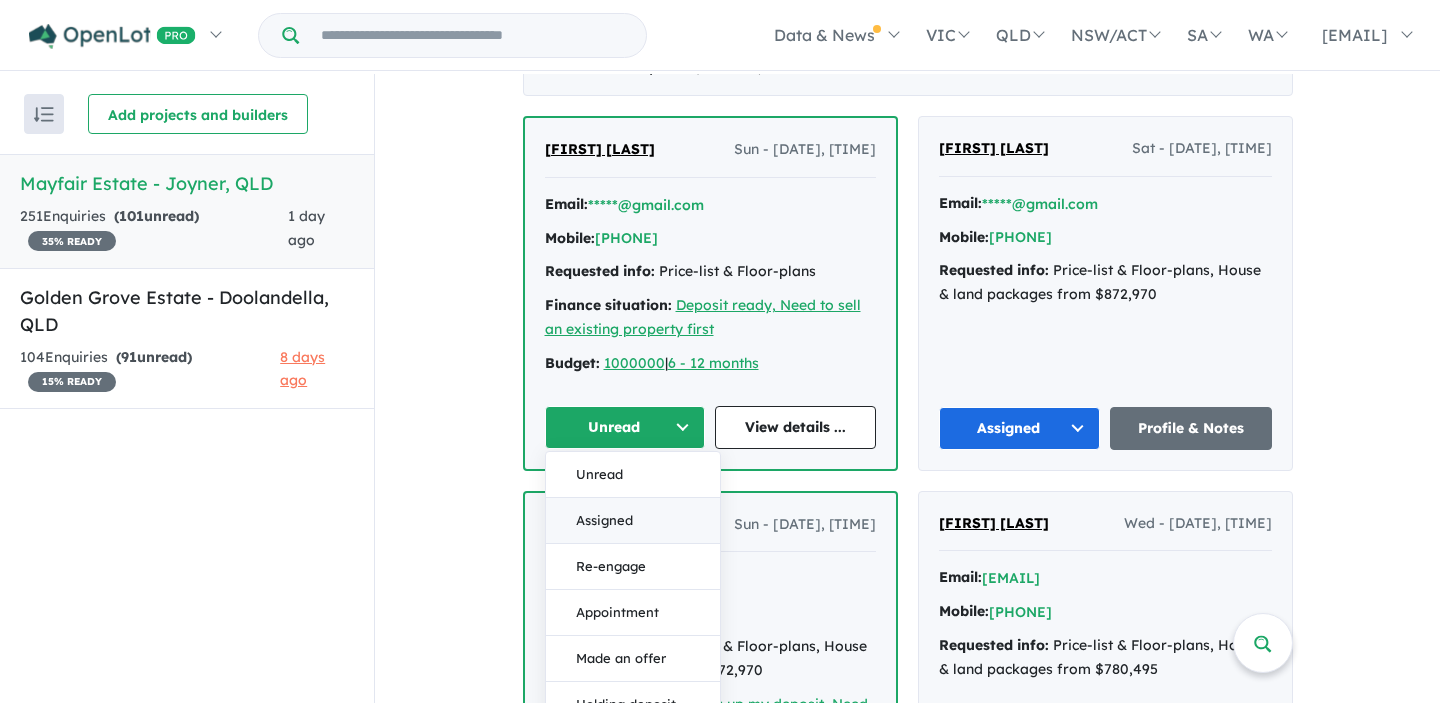 click on "Assigned" at bounding box center [633, 521] 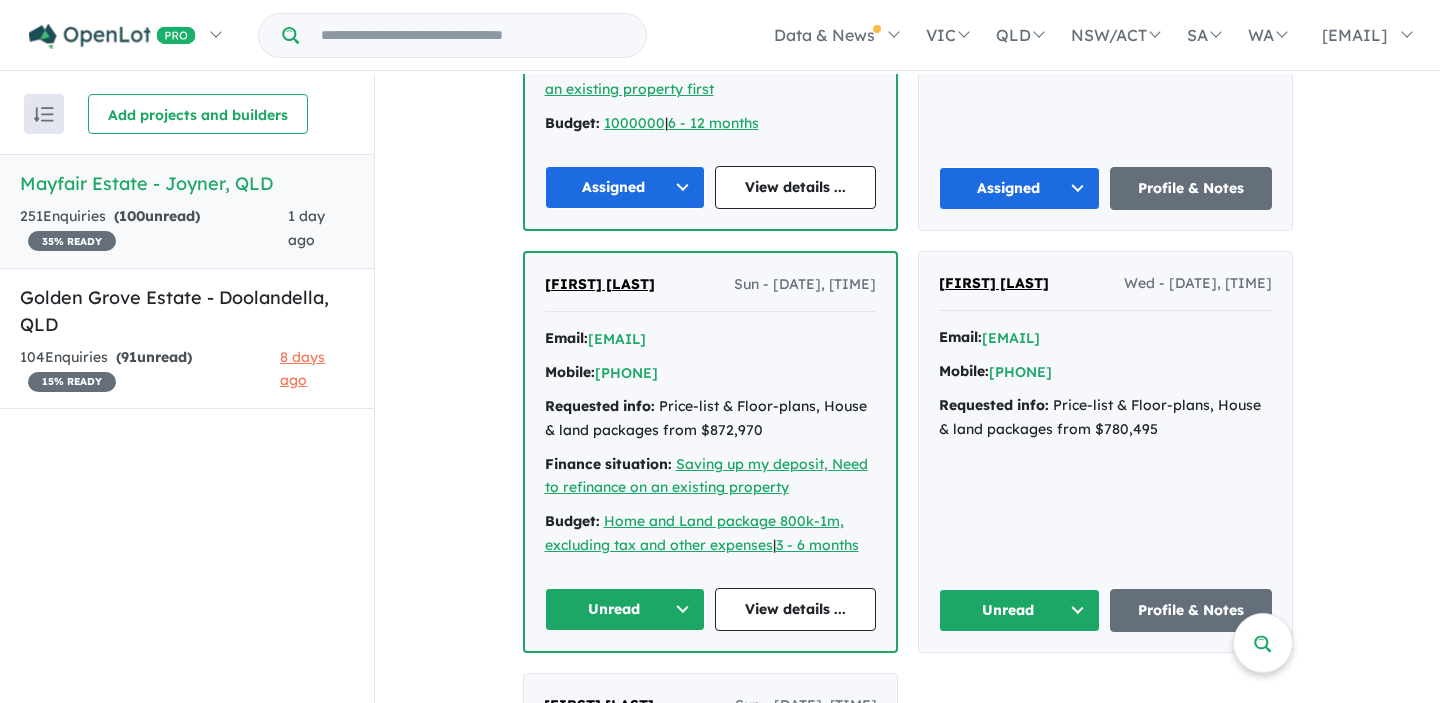 scroll, scrollTop: 1140, scrollLeft: 0, axis: vertical 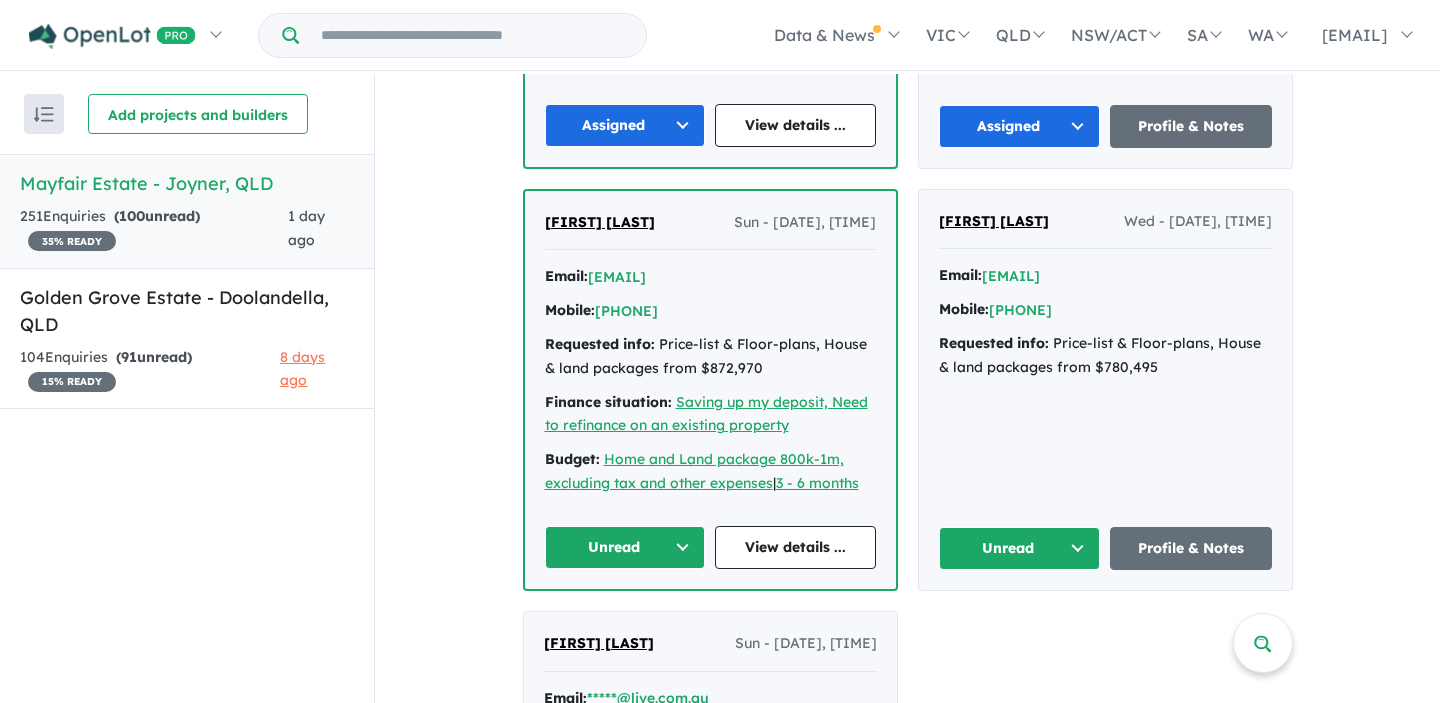click on "Unread" at bounding box center (625, 547) 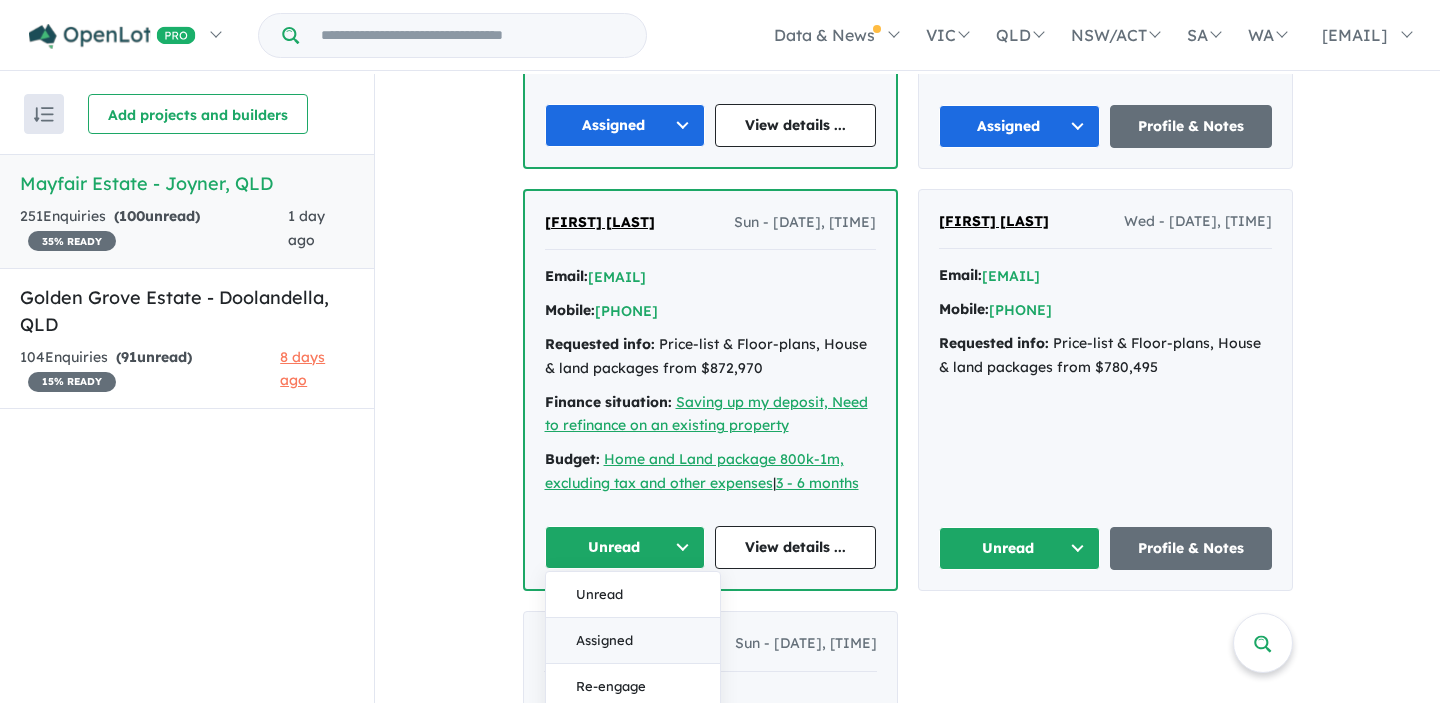 click on "Assigned" at bounding box center (633, 641) 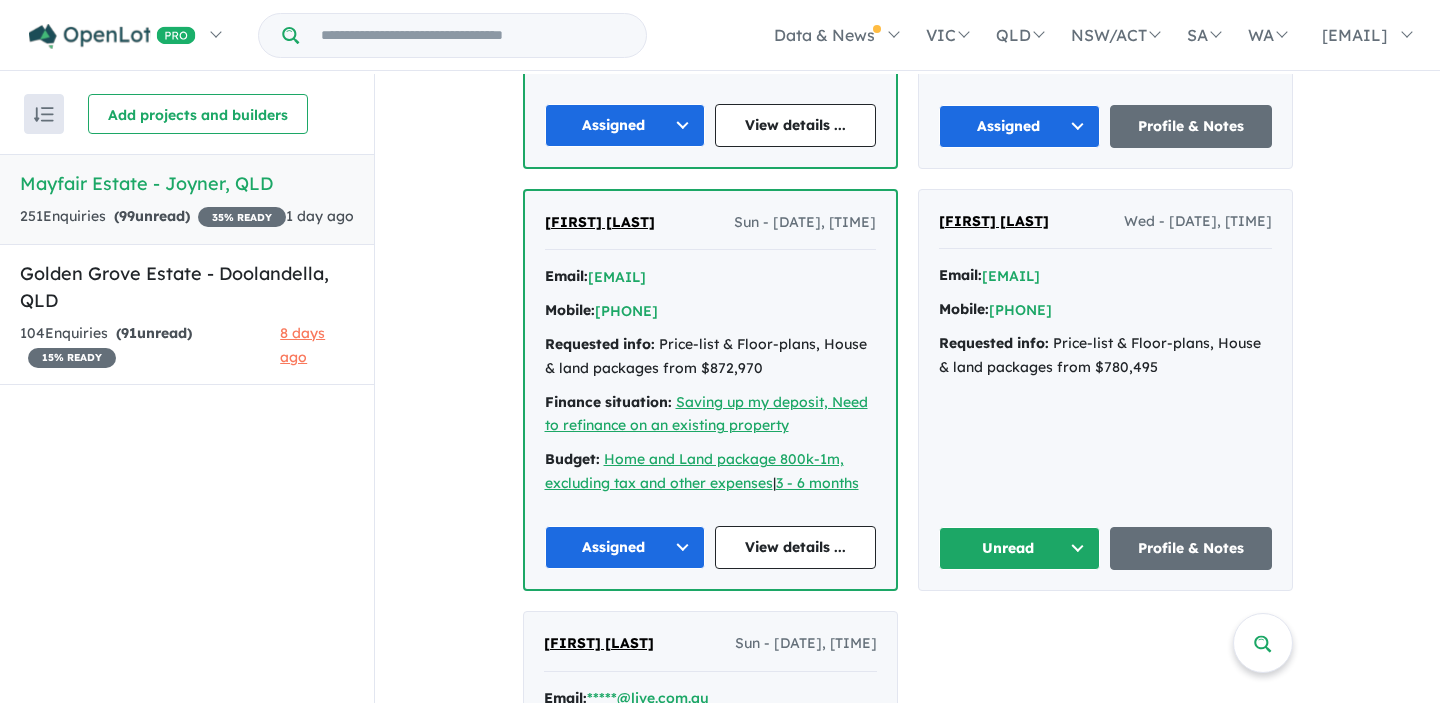 click on "Unread" at bounding box center (1020, 548) 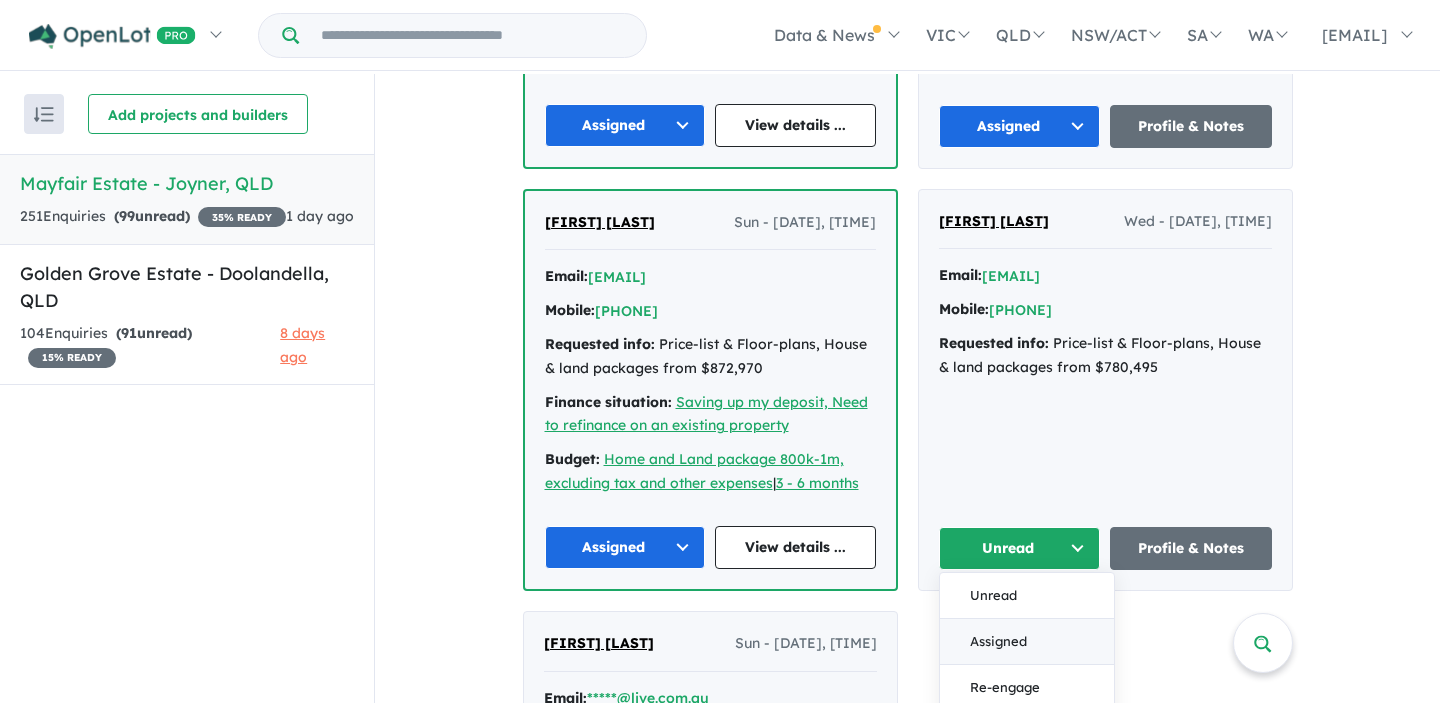 click on "Assigned" at bounding box center [1027, 642] 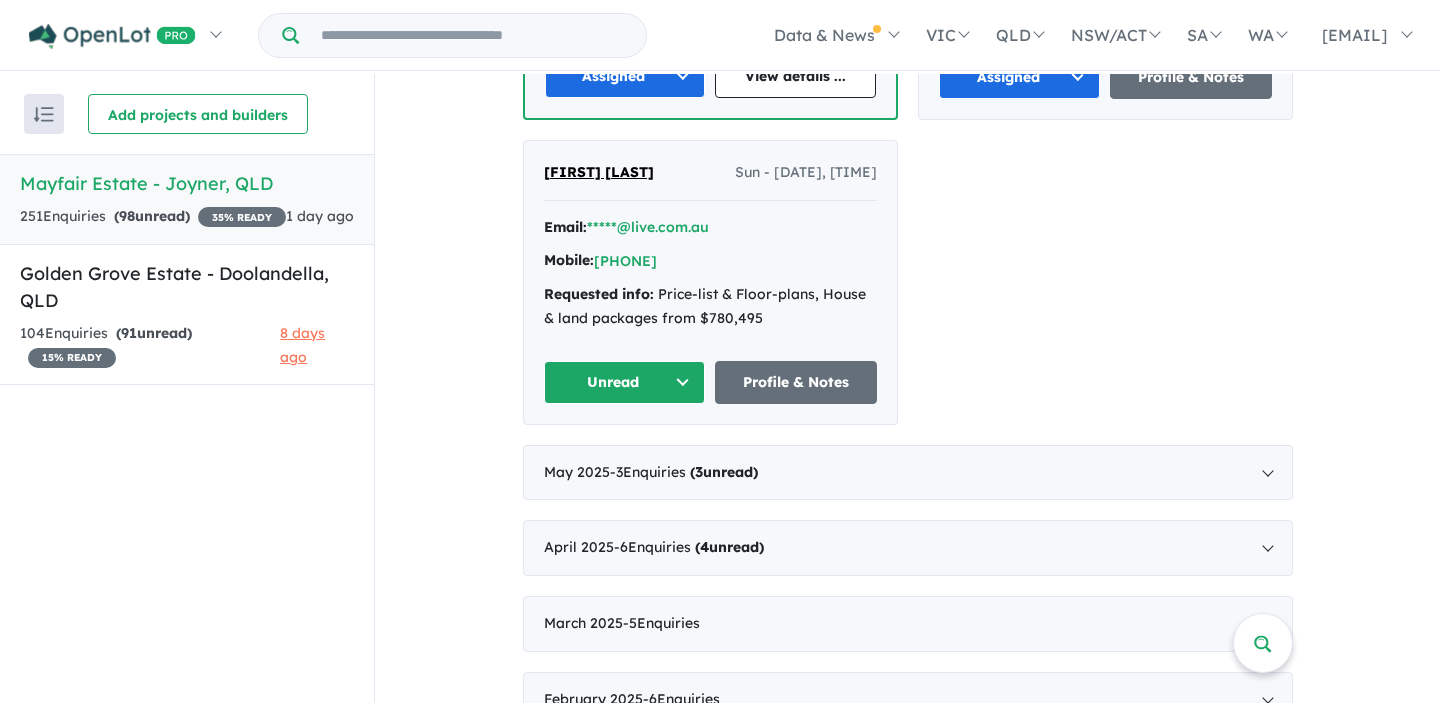 scroll, scrollTop: 1610, scrollLeft: 0, axis: vertical 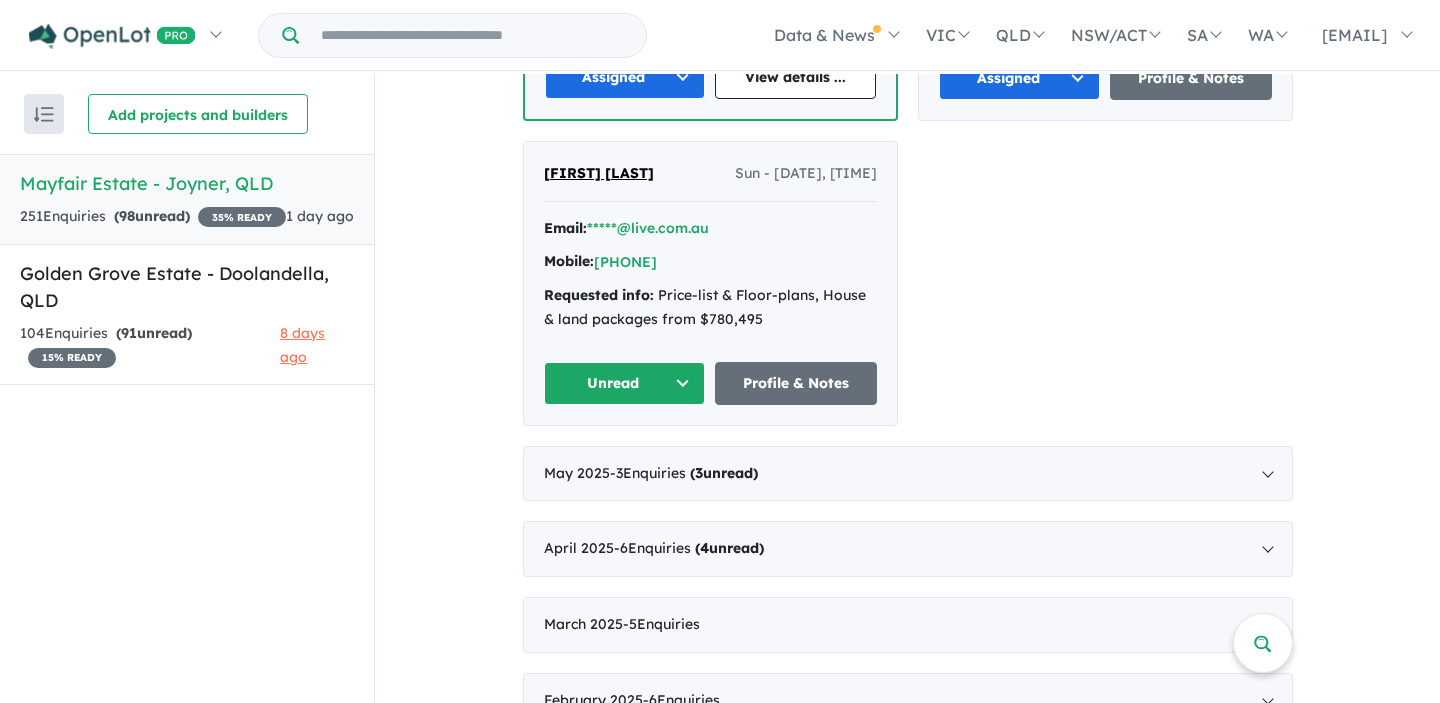 click on "Unread" at bounding box center [625, 383] 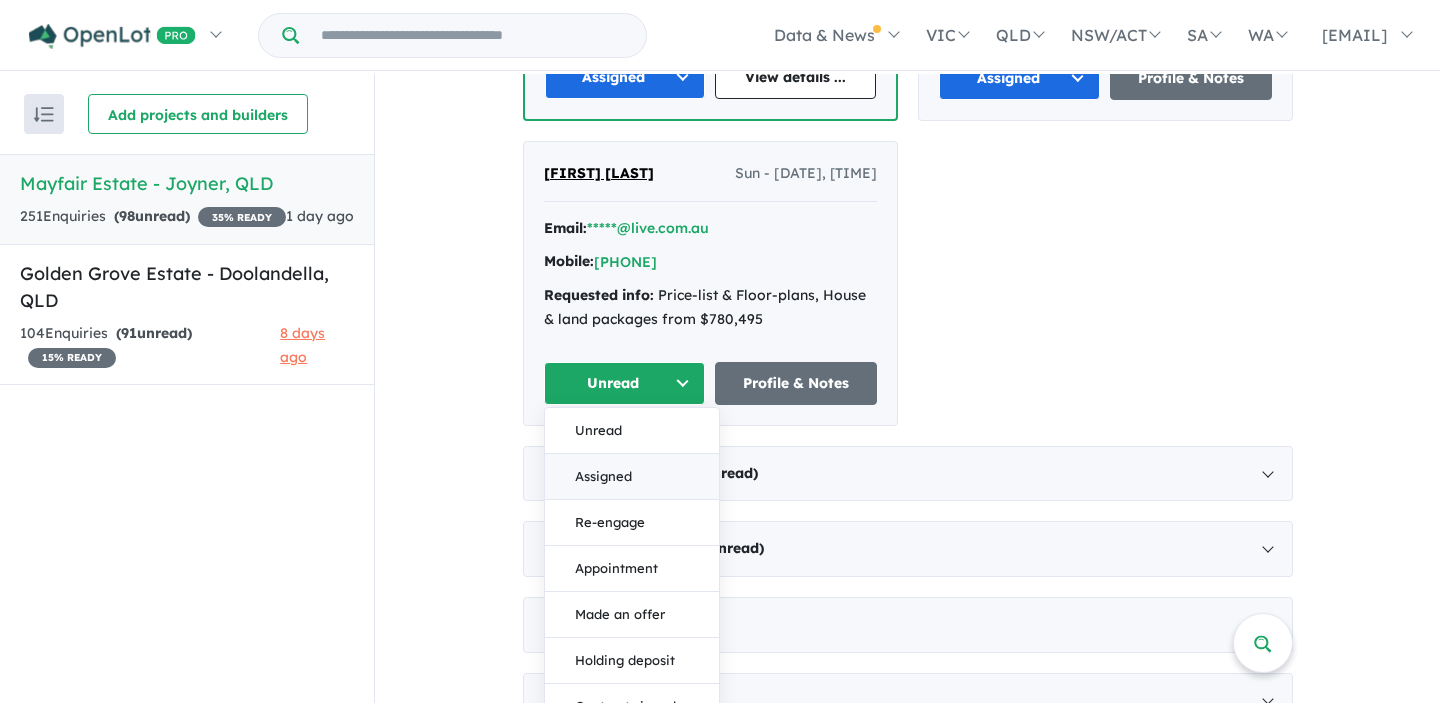 click on "Assigned" at bounding box center (632, 477) 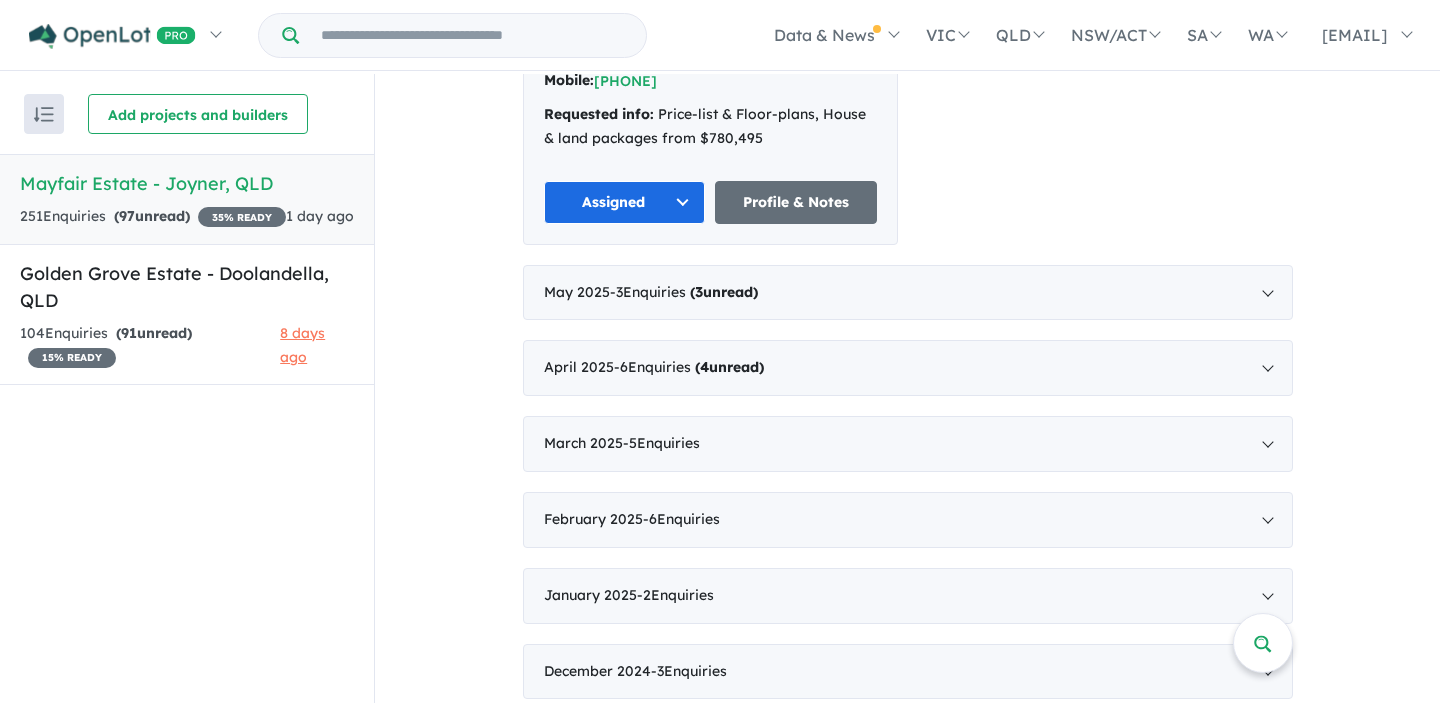 scroll, scrollTop: 1790, scrollLeft: 0, axis: vertical 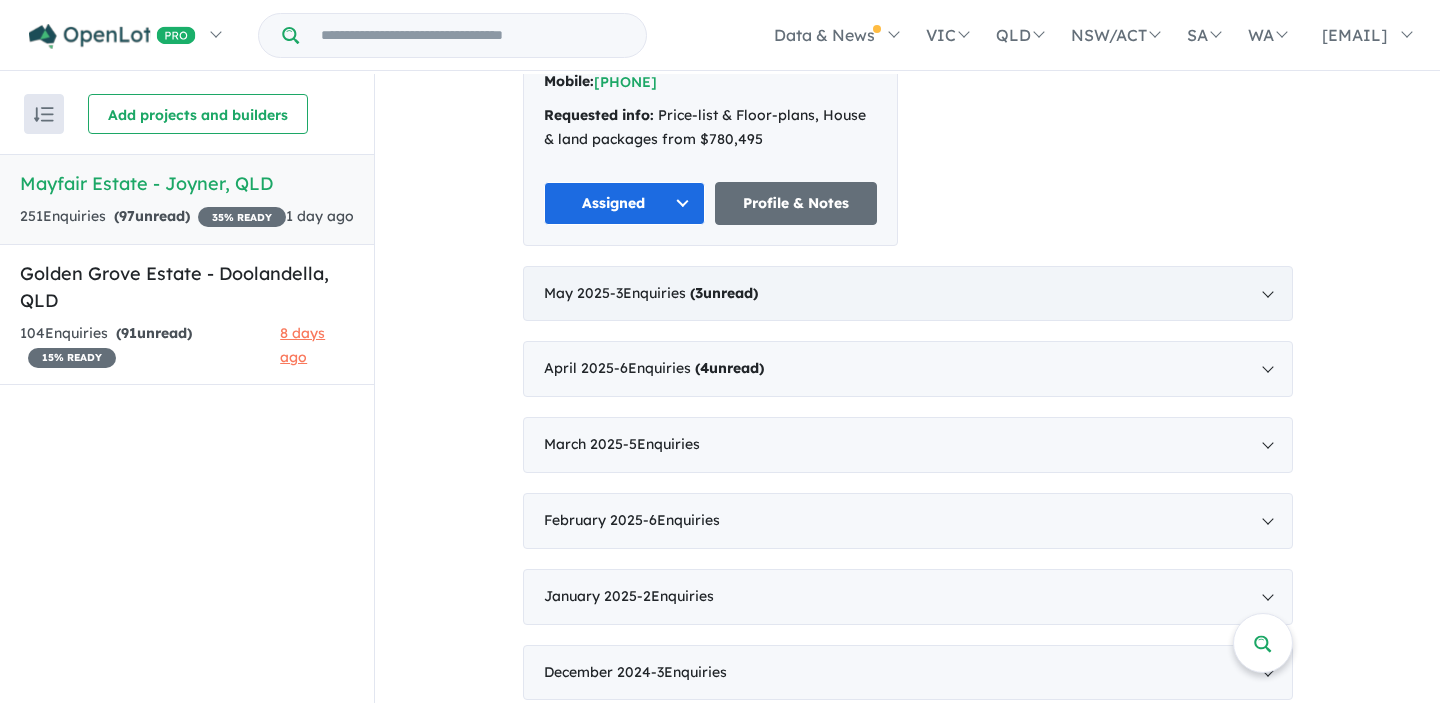 click on "[MONTH] [YEAR] - 3 Enquiries ( 3 unread)" at bounding box center (908, 294) 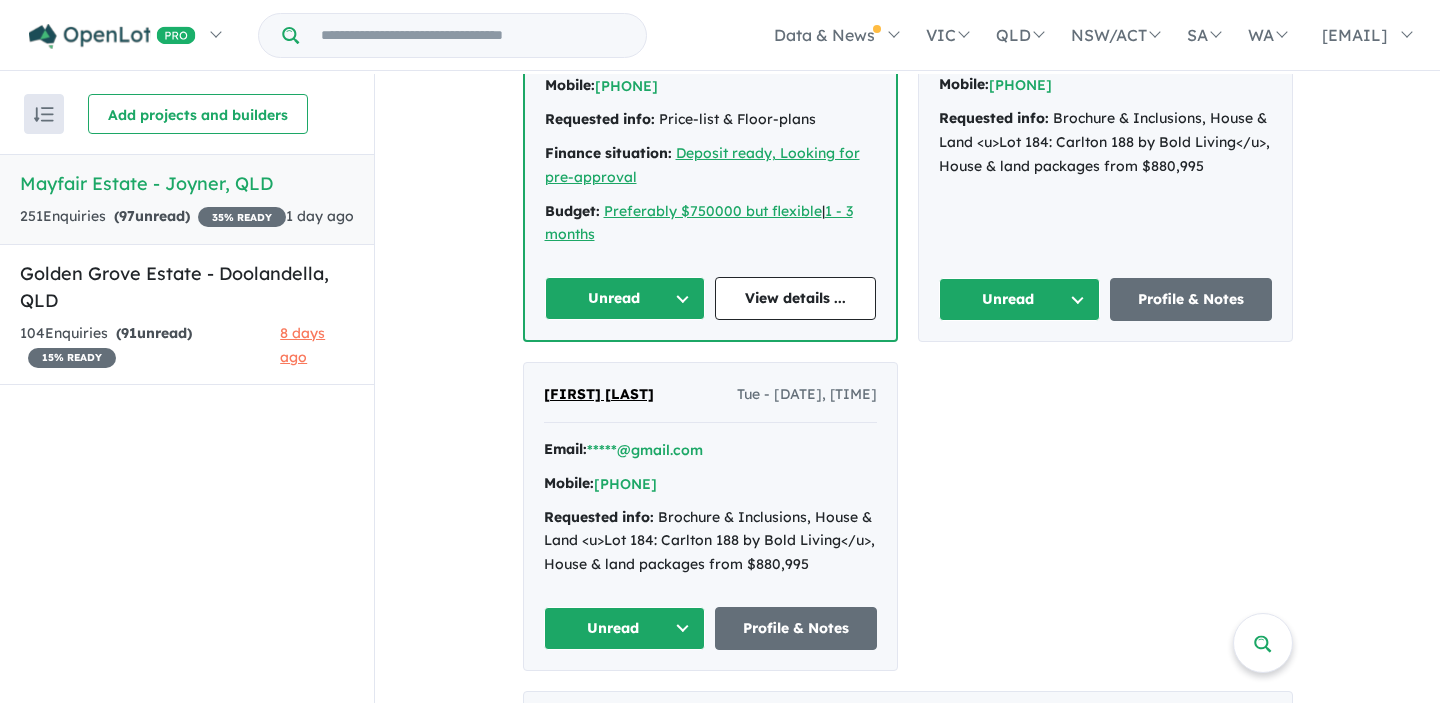 scroll, scrollTop: 1010, scrollLeft: 0, axis: vertical 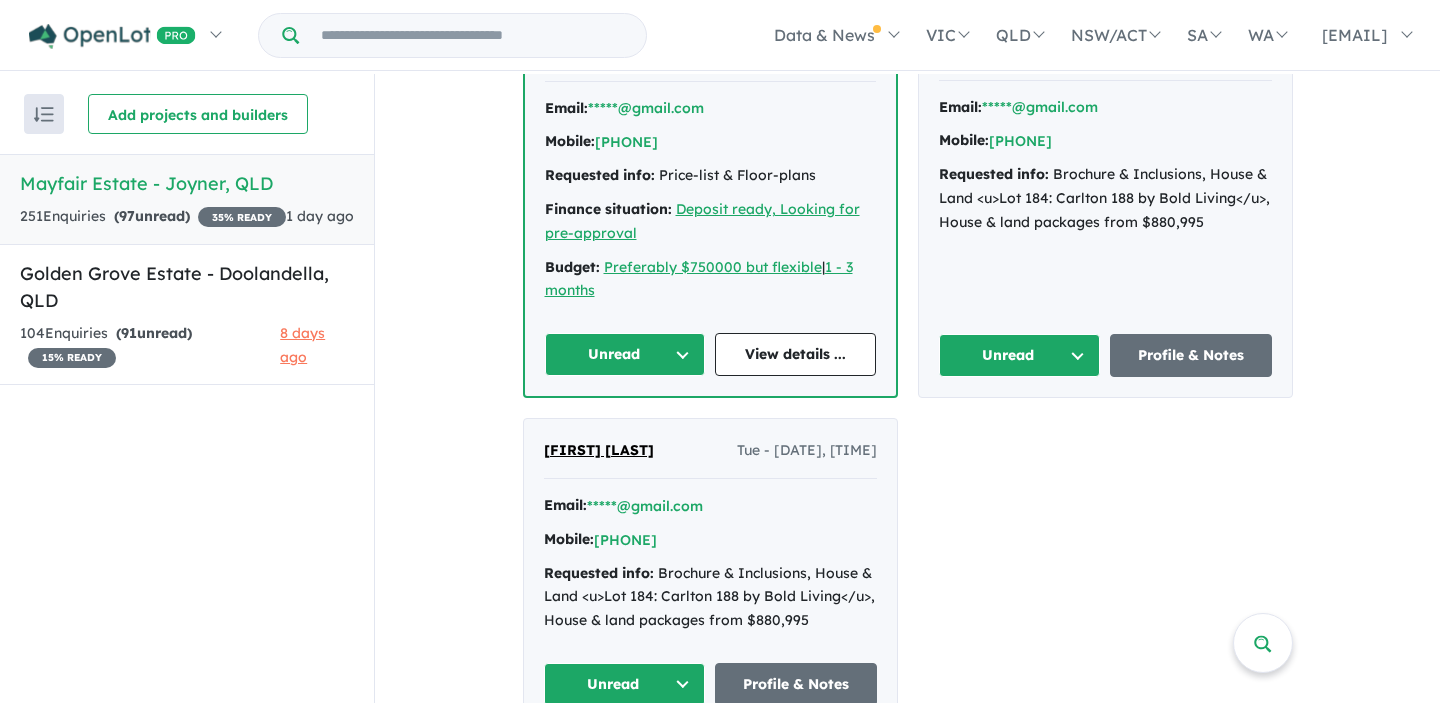 click on "Unread" at bounding box center (625, 684) 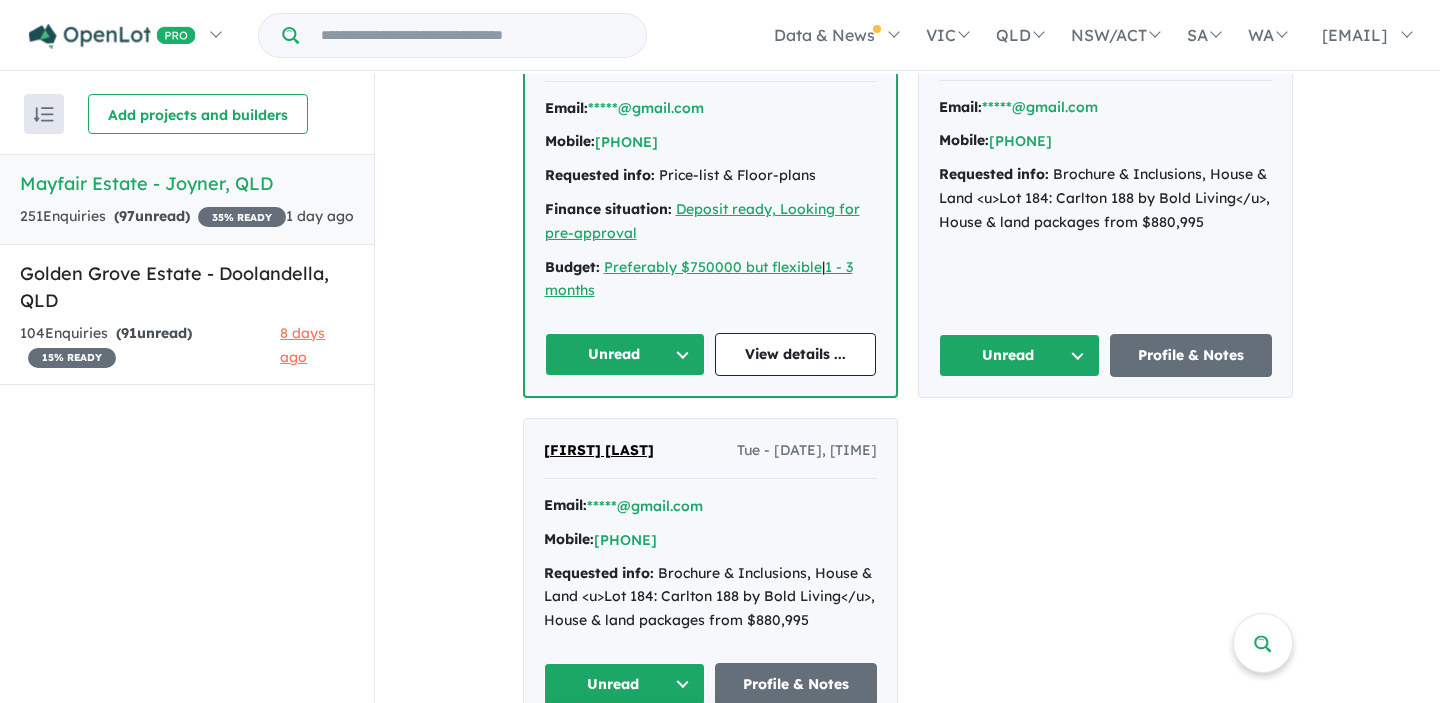 scroll, scrollTop: 1112, scrollLeft: 0, axis: vertical 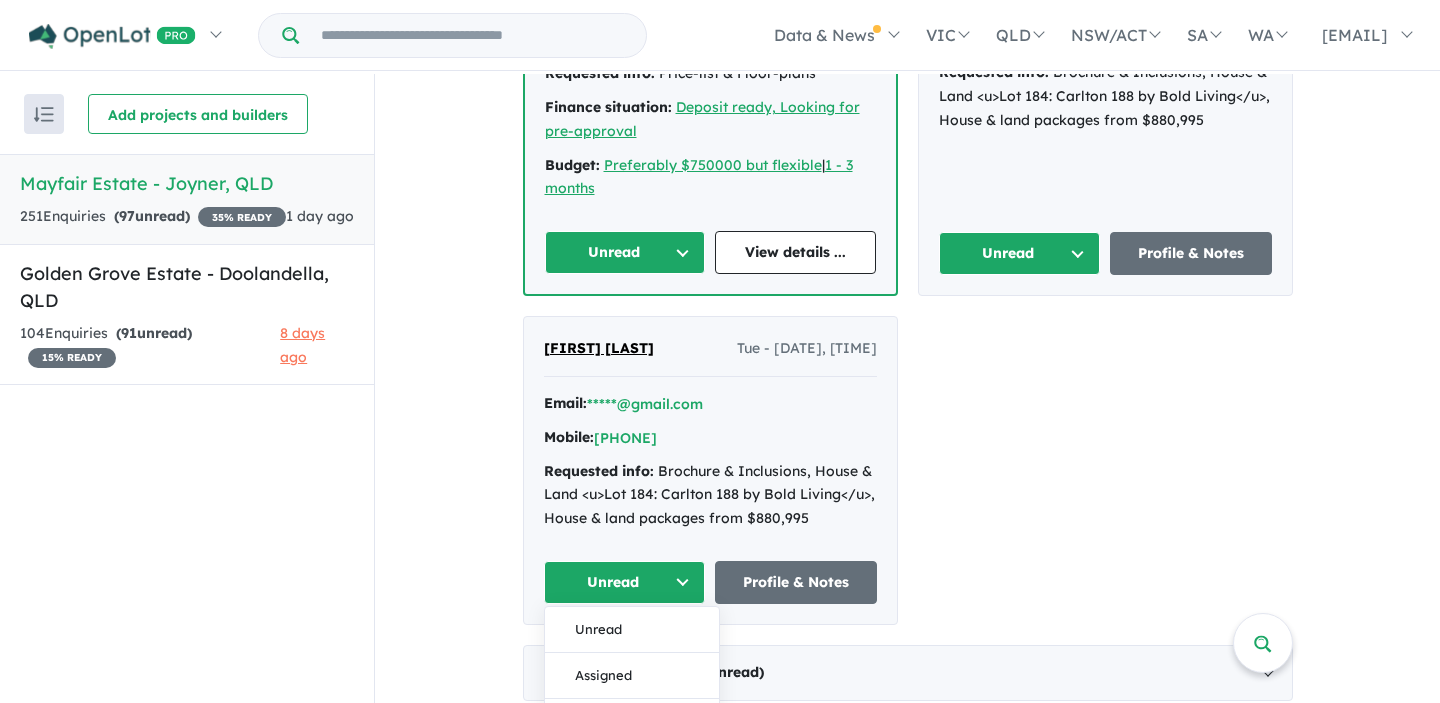 click on "Unread" at bounding box center (625, 582) 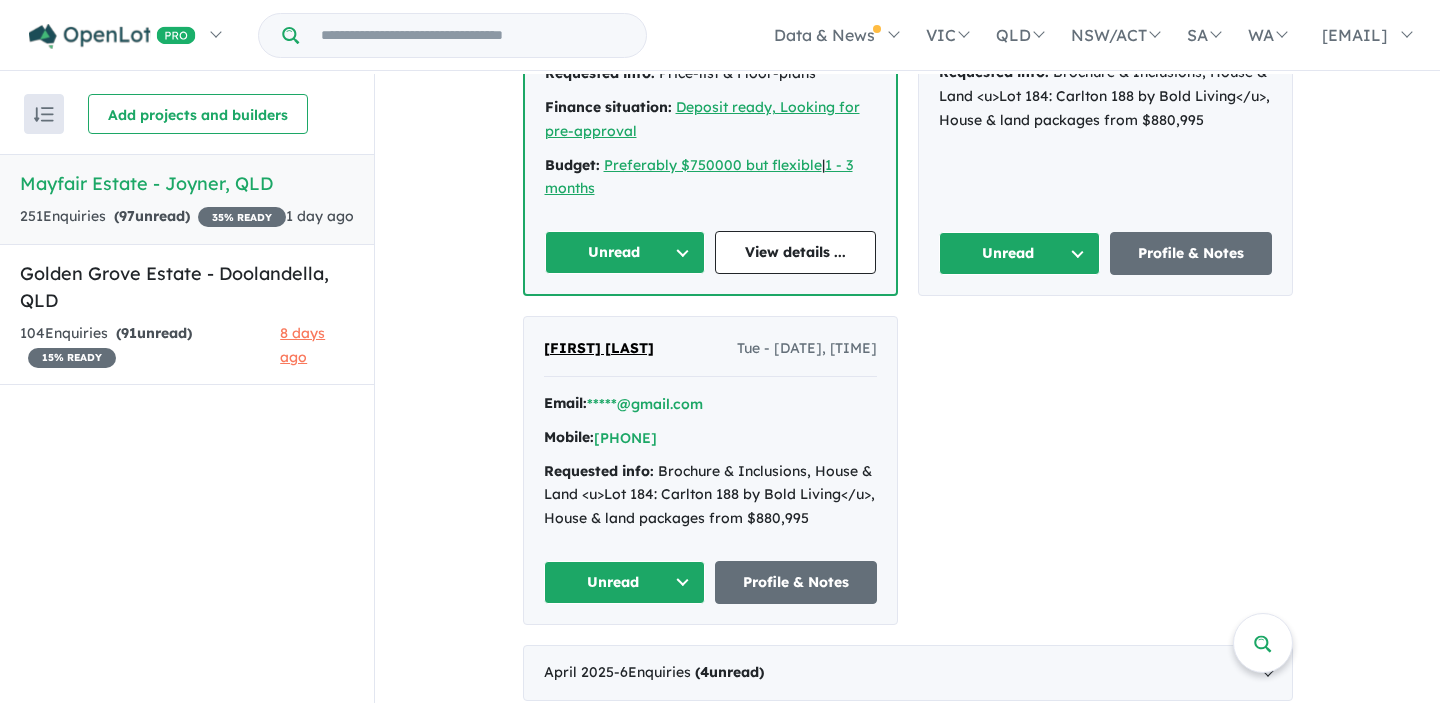 click on "Unread" at bounding box center [625, 582] 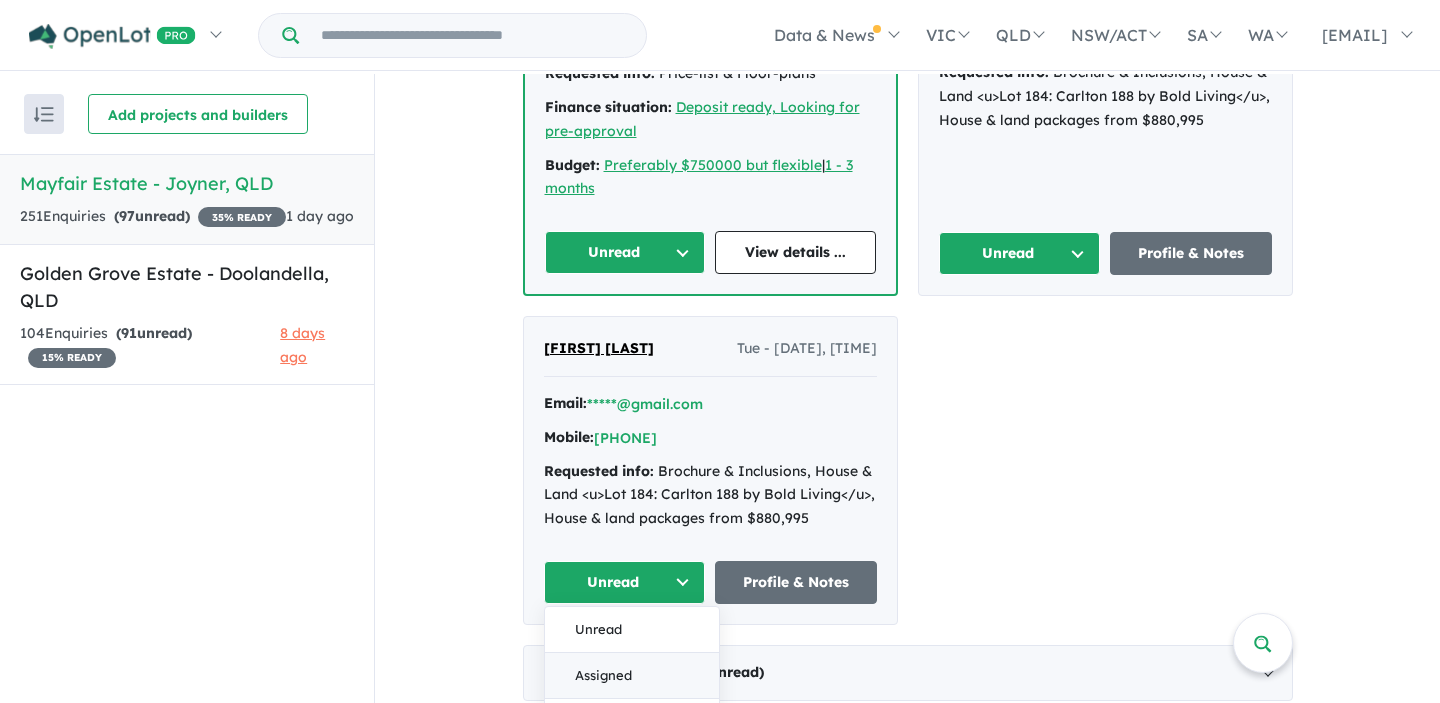 click on "Assigned" at bounding box center (632, 676) 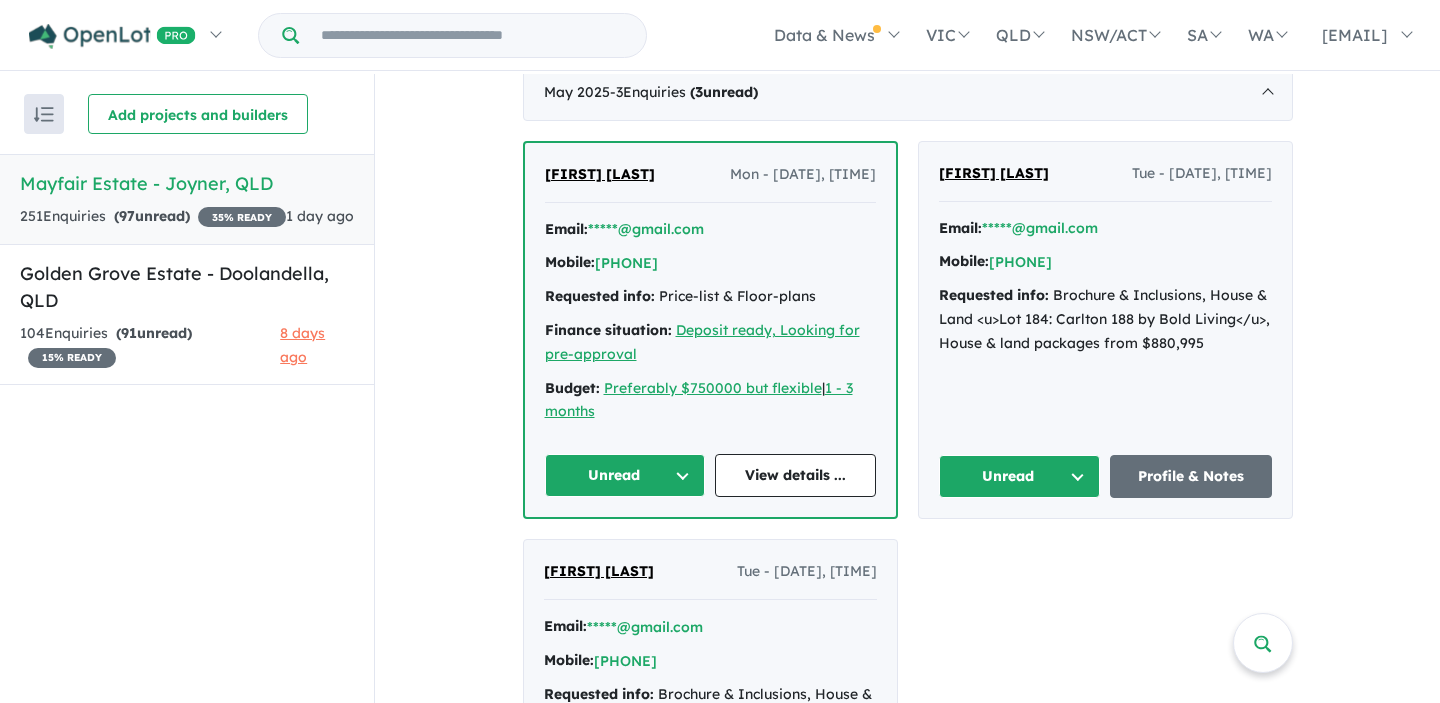 scroll, scrollTop: 879, scrollLeft: 0, axis: vertical 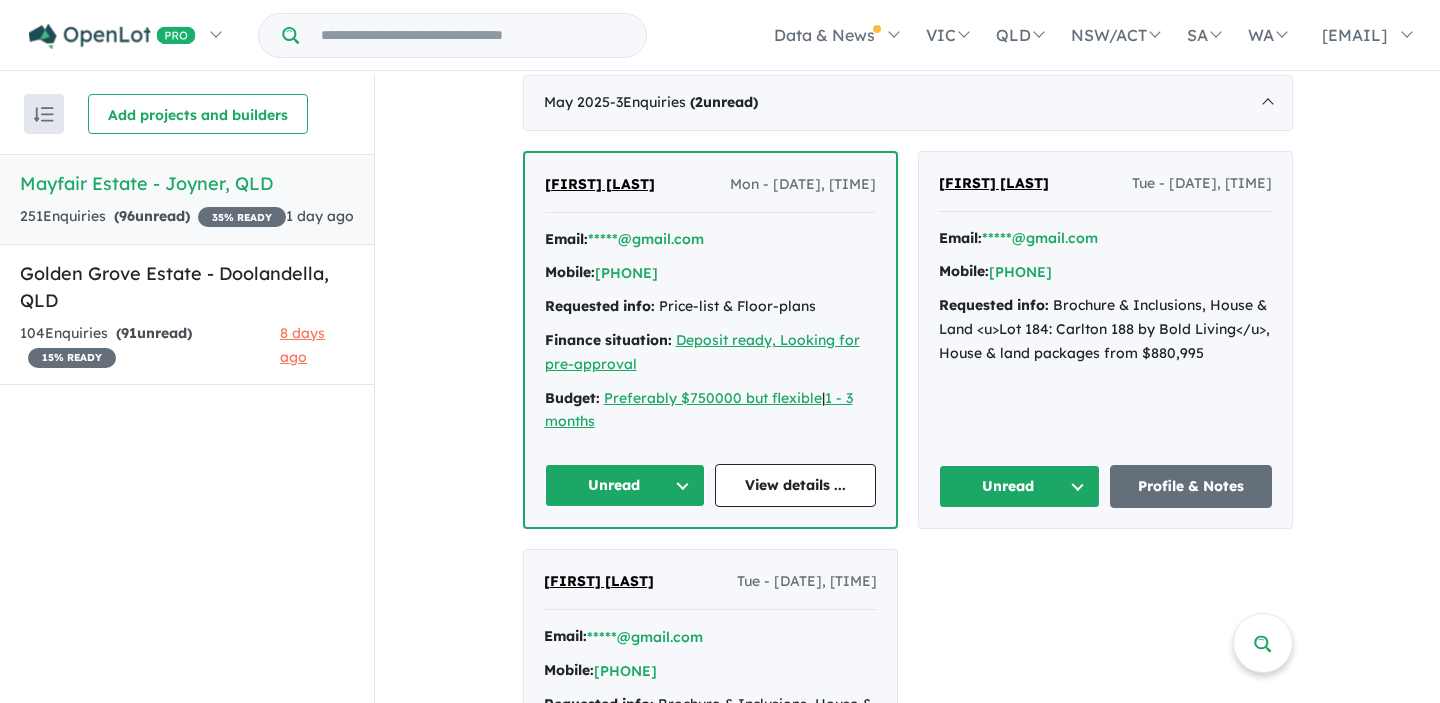click on "Unread" at bounding box center (625, 485) 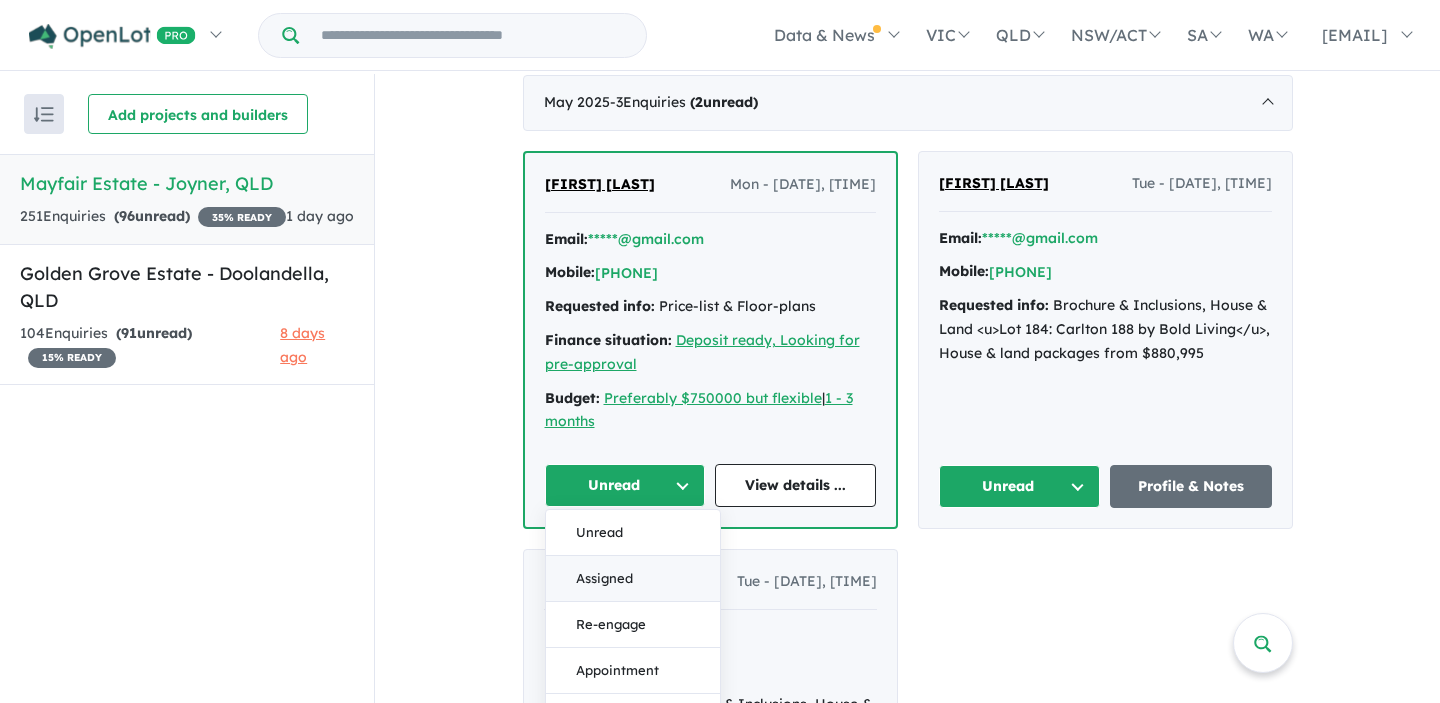 click on "Assigned" at bounding box center (633, 579) 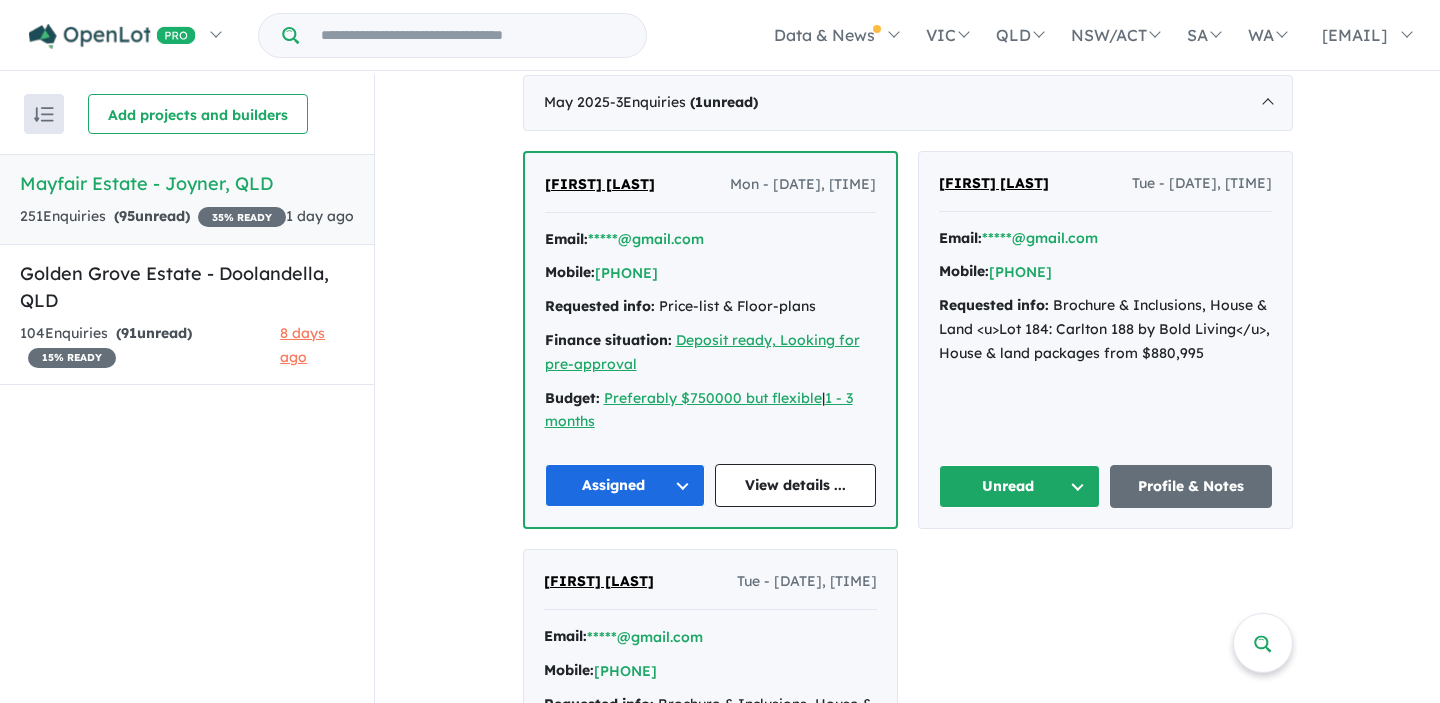 click on "Unread" at bounding box center [1020, 486] 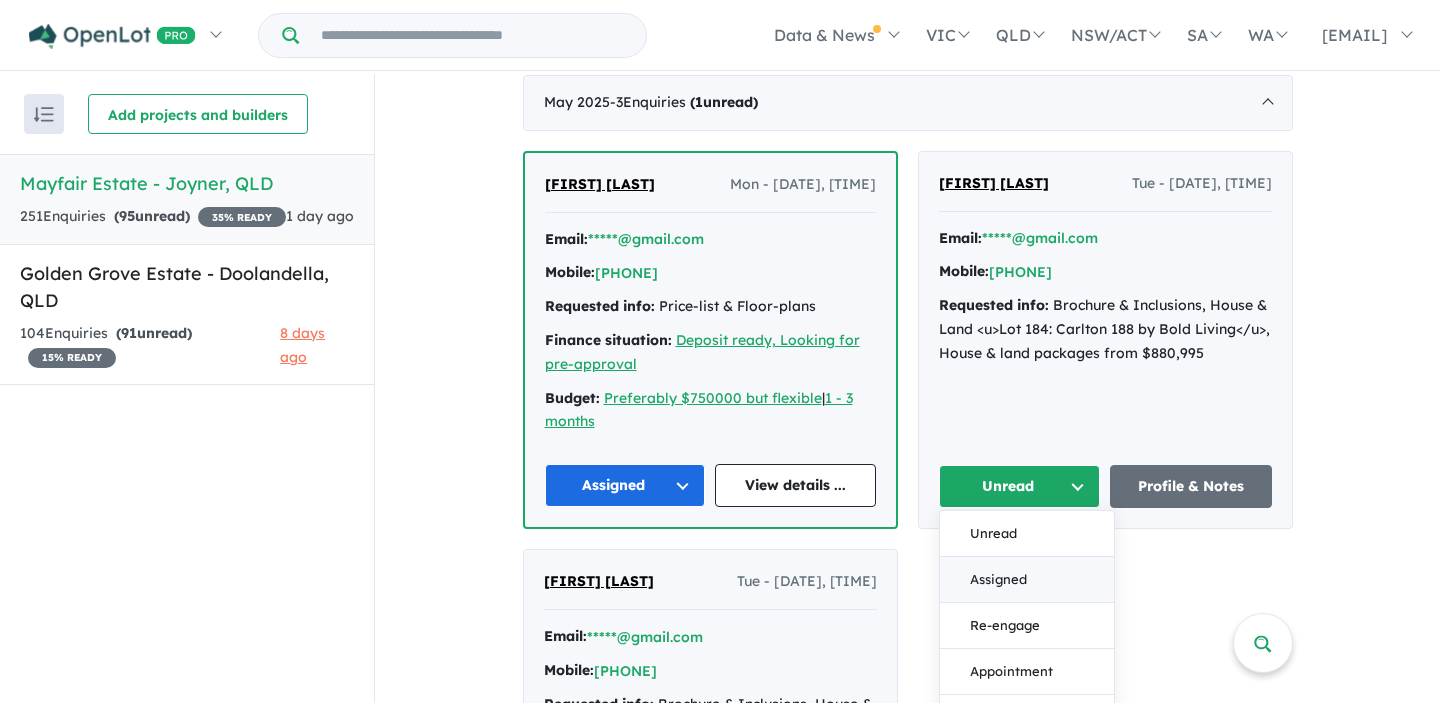 click on "Assigned" at bounding box center (1027, 580) 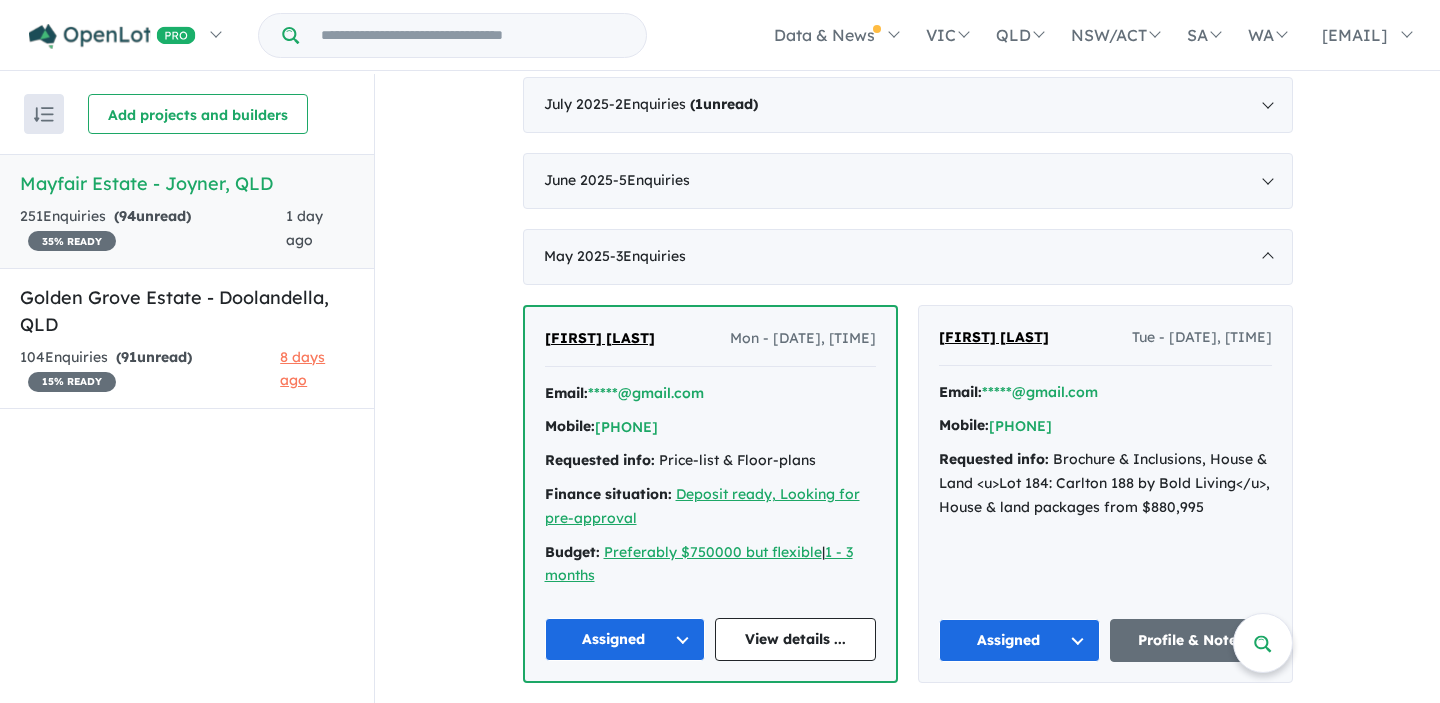 scroll, scrollTop: 627, scrollLeft: 0, axis: vertical 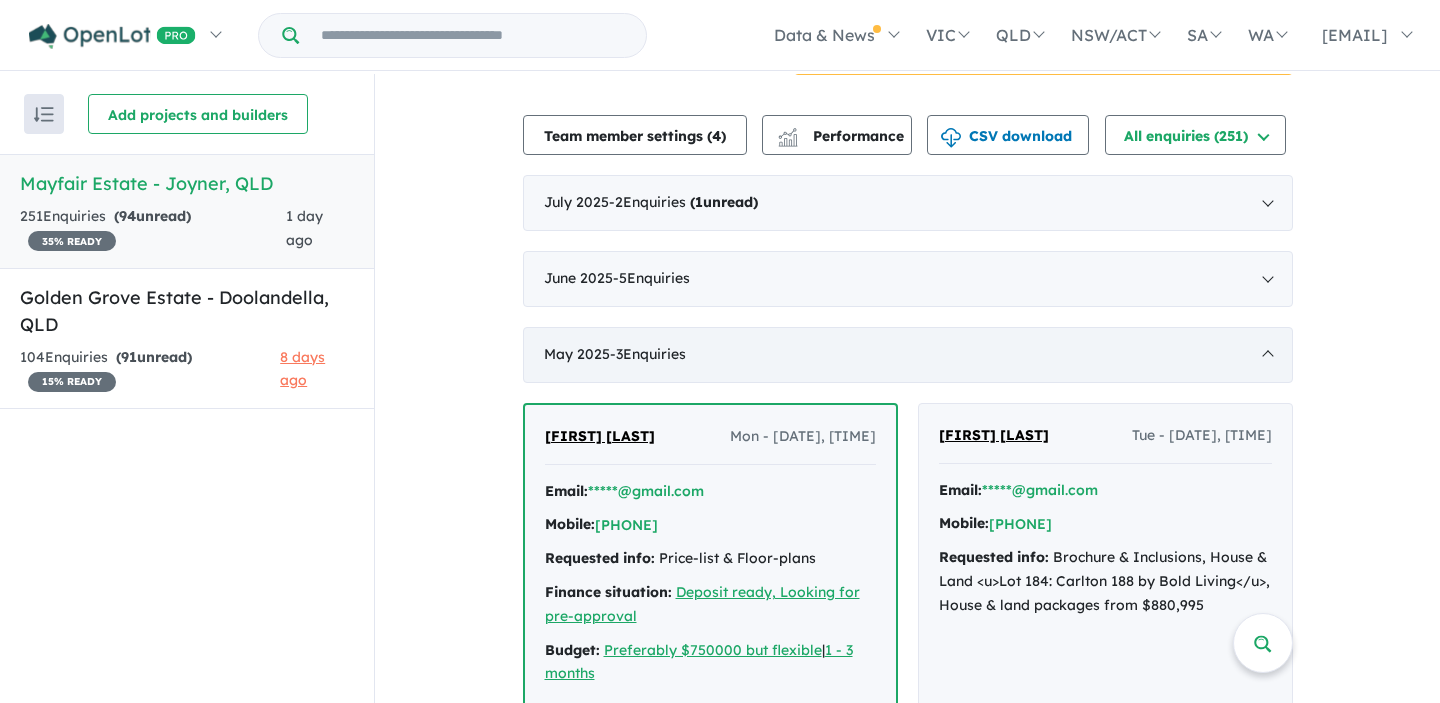 click on "[MONTH] [YEAR] - 3 Enquiries ( 0 unread)" at bounding box center (908, 355) 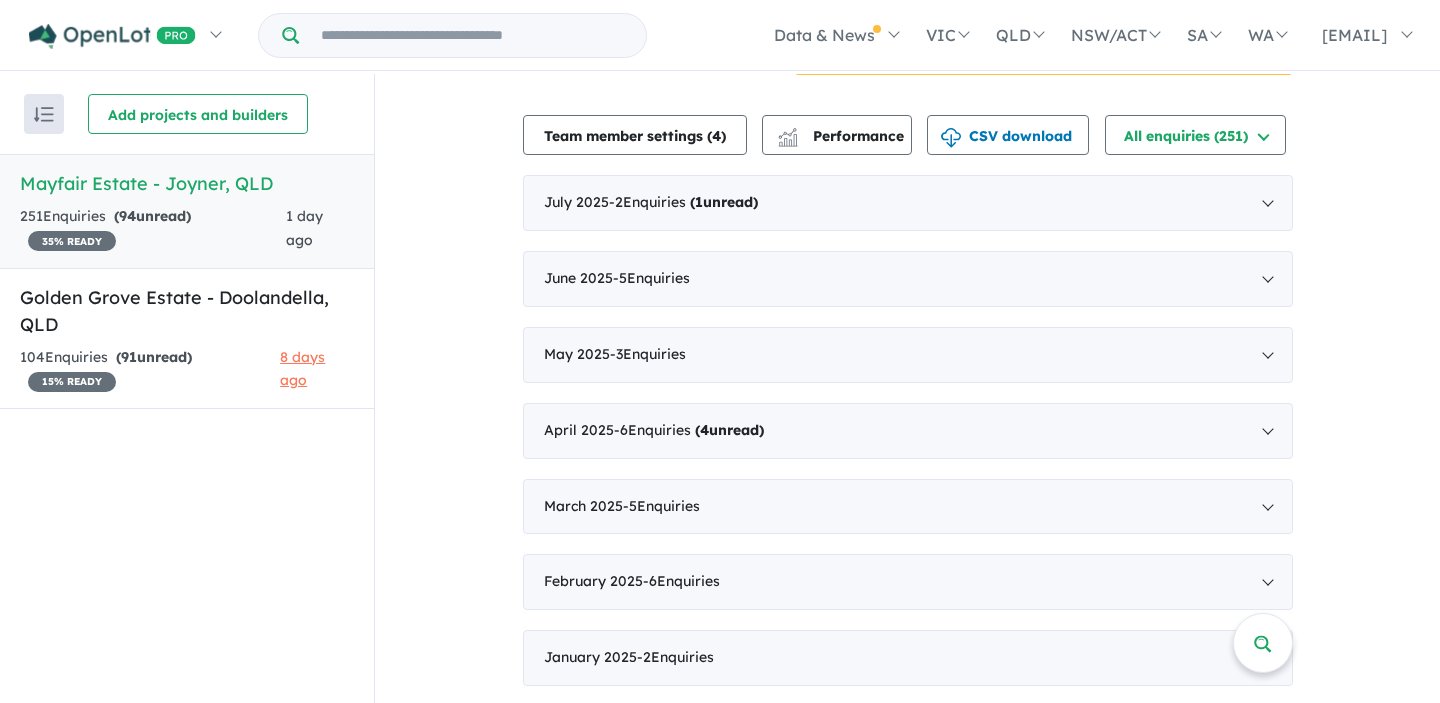 scroll, scrollTop: 730, scrollLeft: 0, axis: vertical 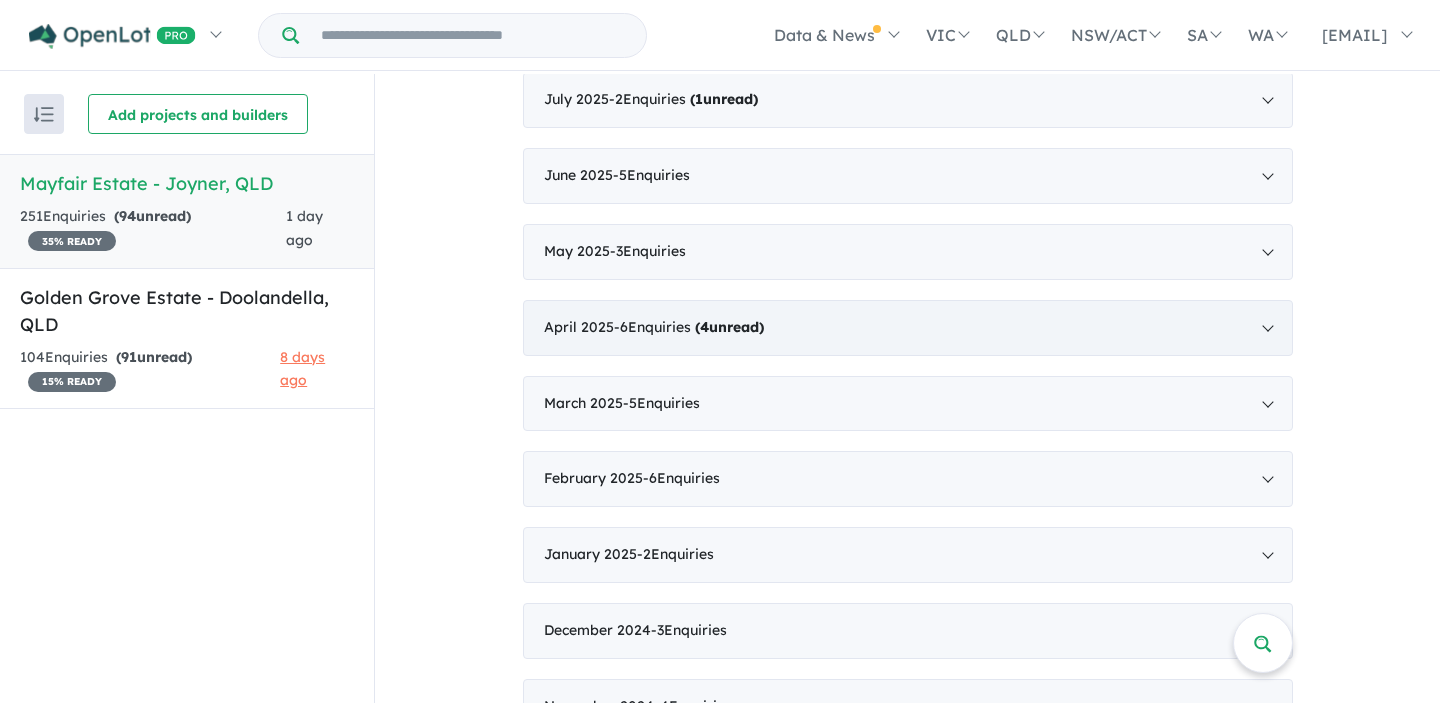 click on "[MONTH] [YEAR] - 6 Enquiries ( 4 unread)" at bounding box center (908, 328) 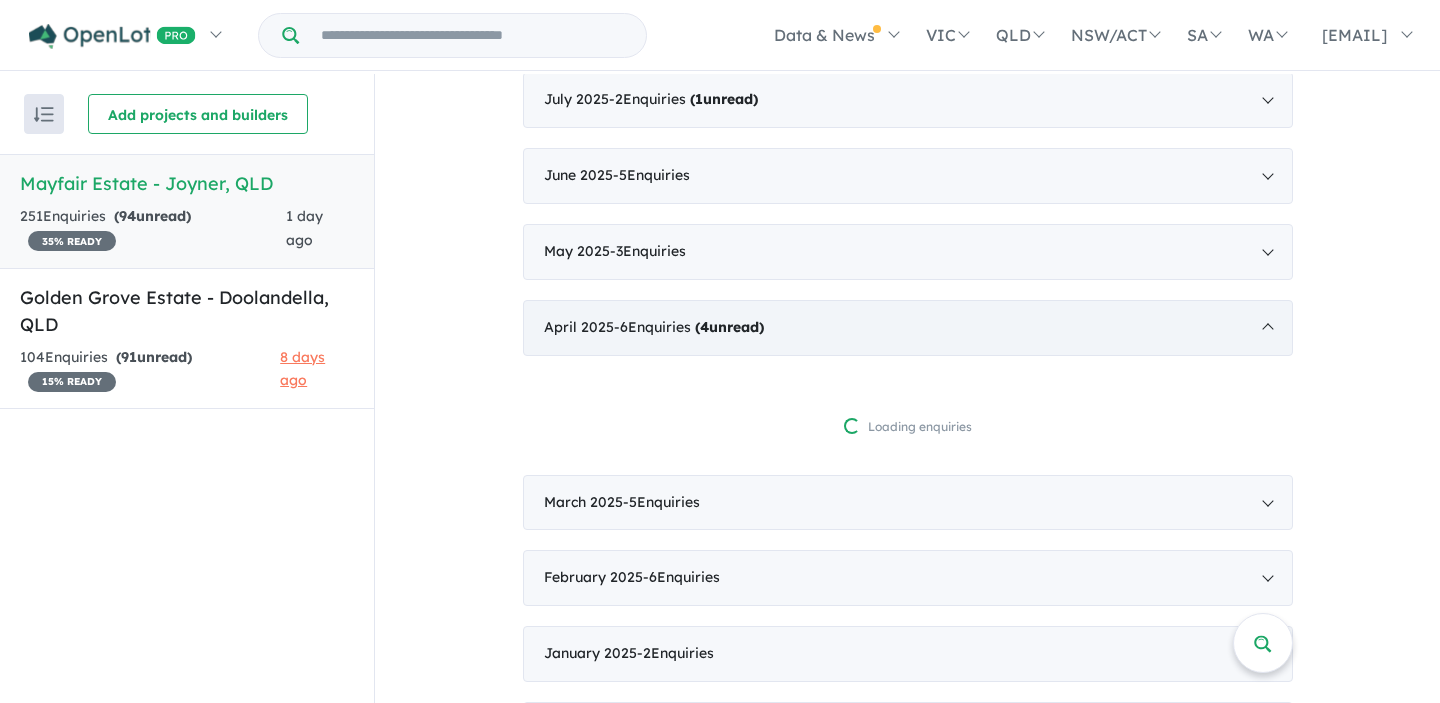 scroll, scrollTop: 2, scrollLeft: 0, axis: vertical 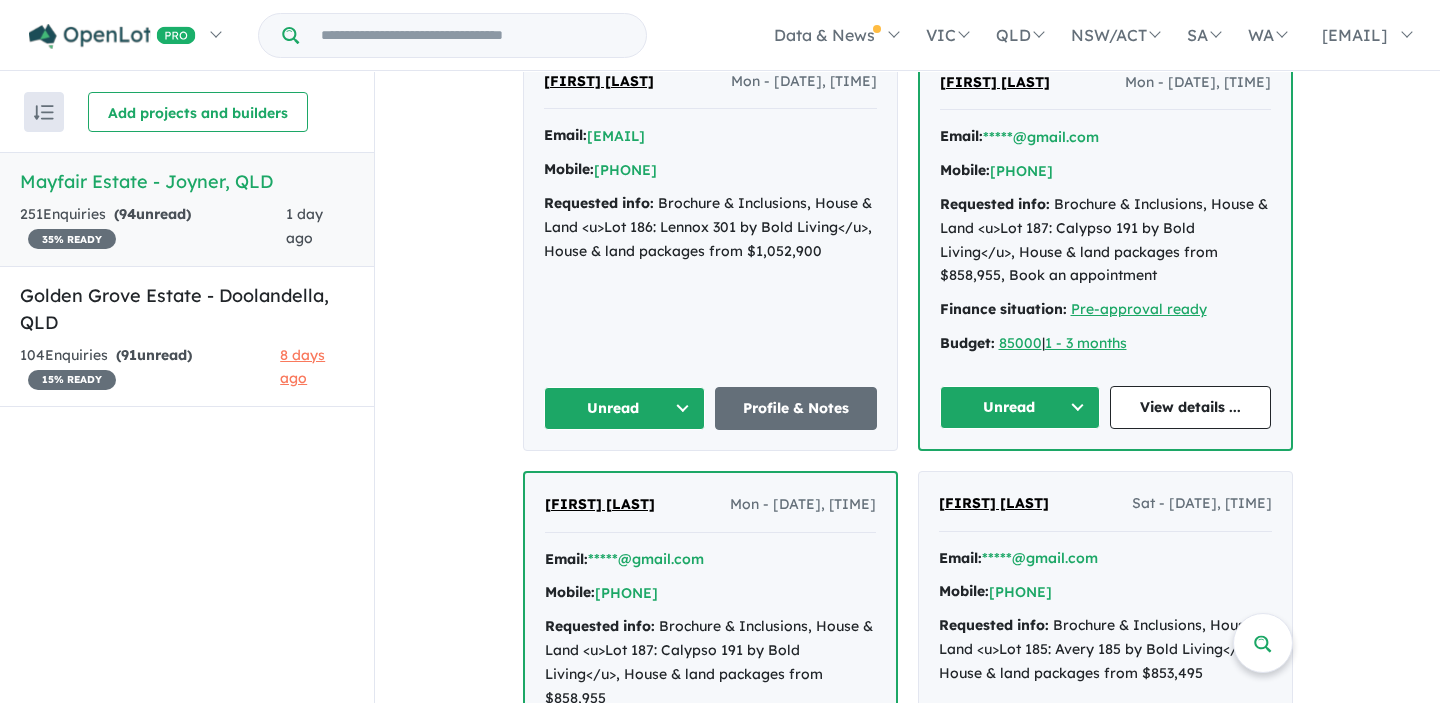 click on "Unread" at bounding box center (625, 408) 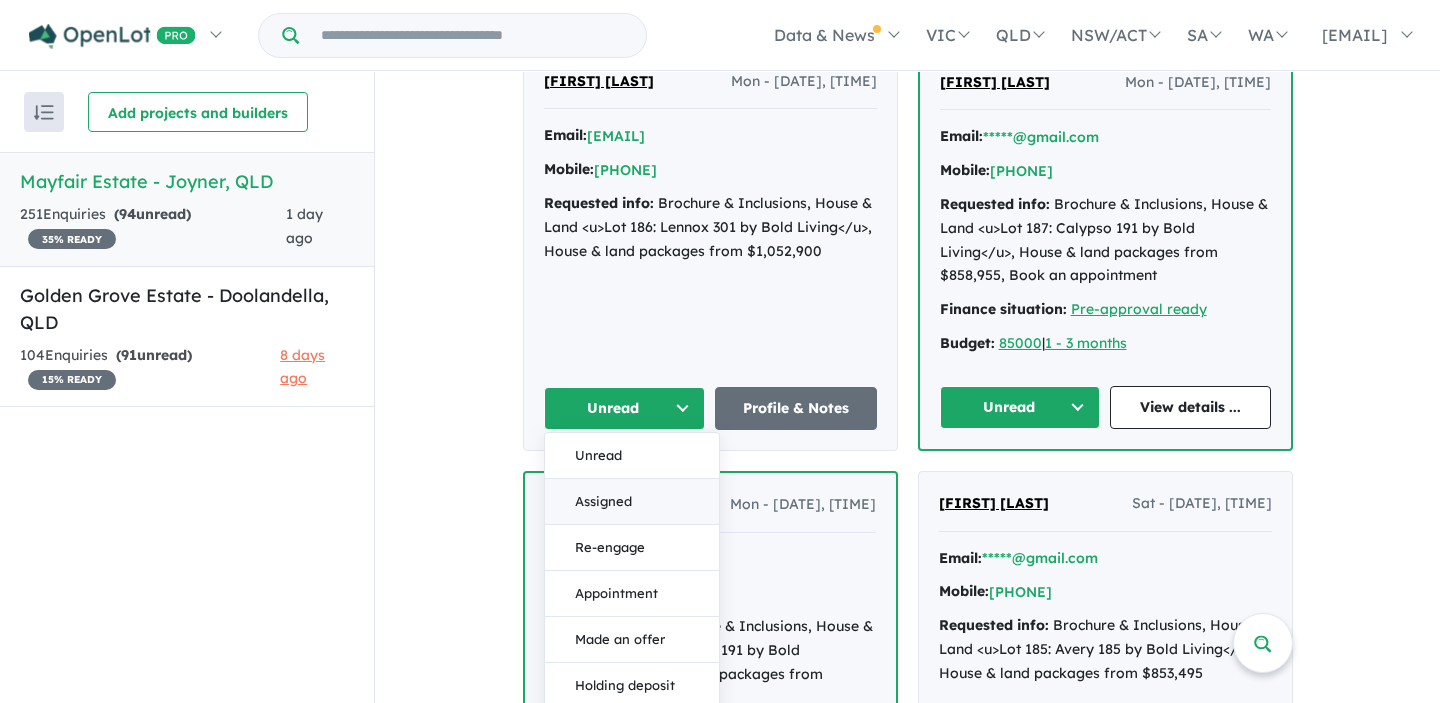 click on "Assigned" at bounding box center [632, 502] 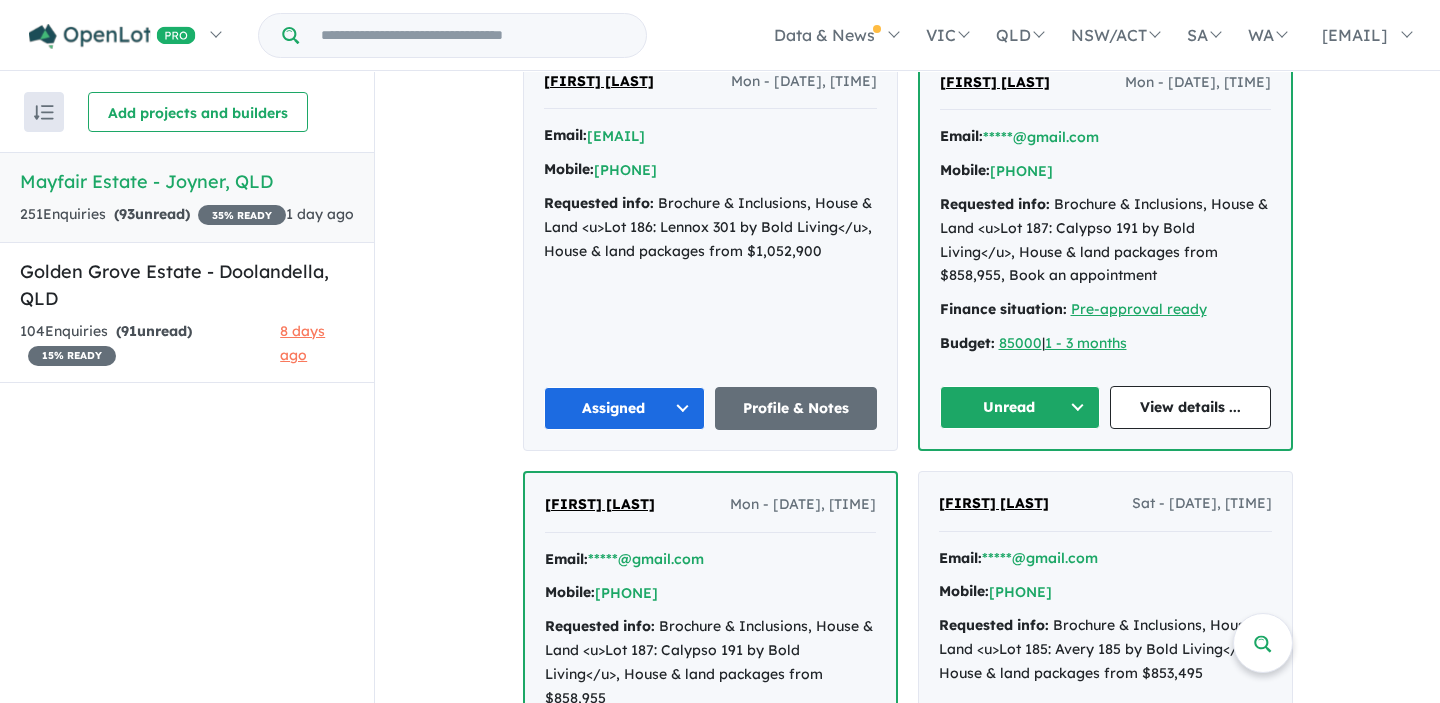 click on "Unread" at bounding box center [1020, 407] 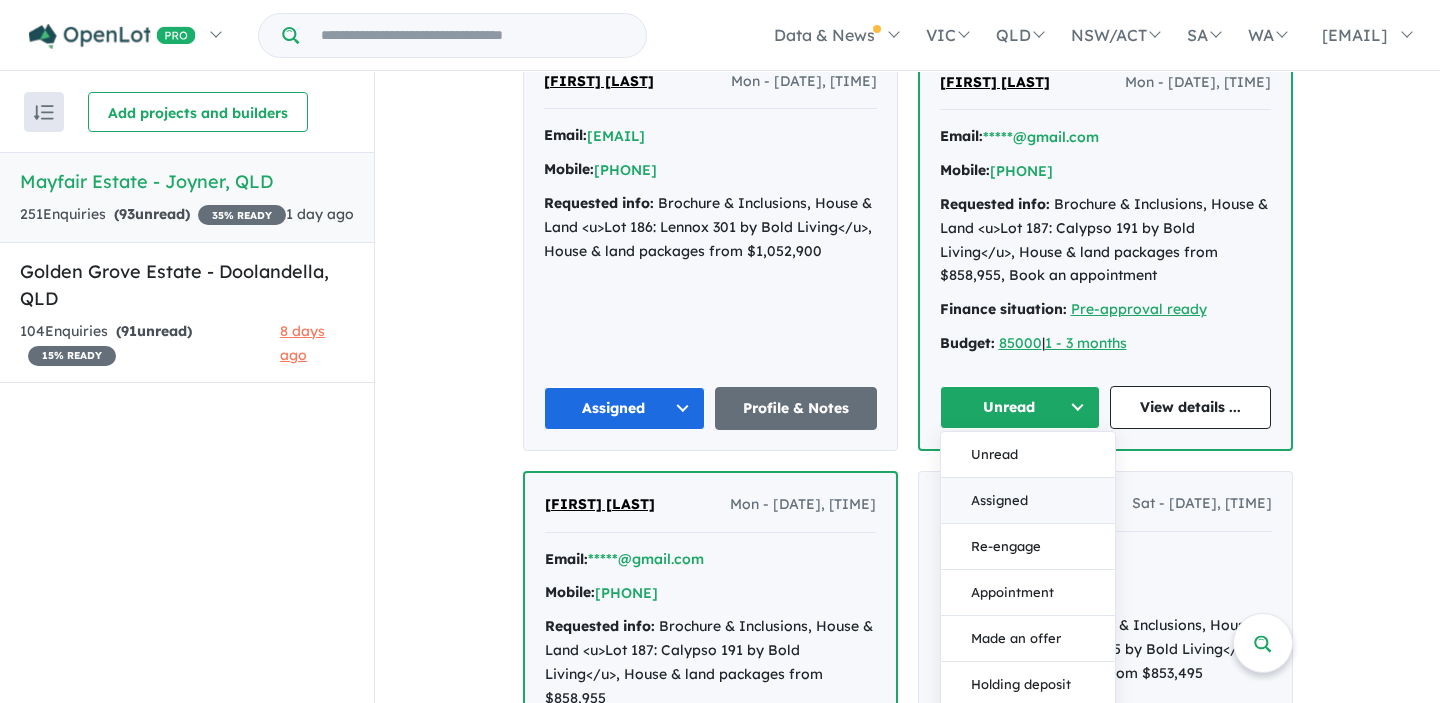 click on "Assigned" at bounding box center (1028, 501) 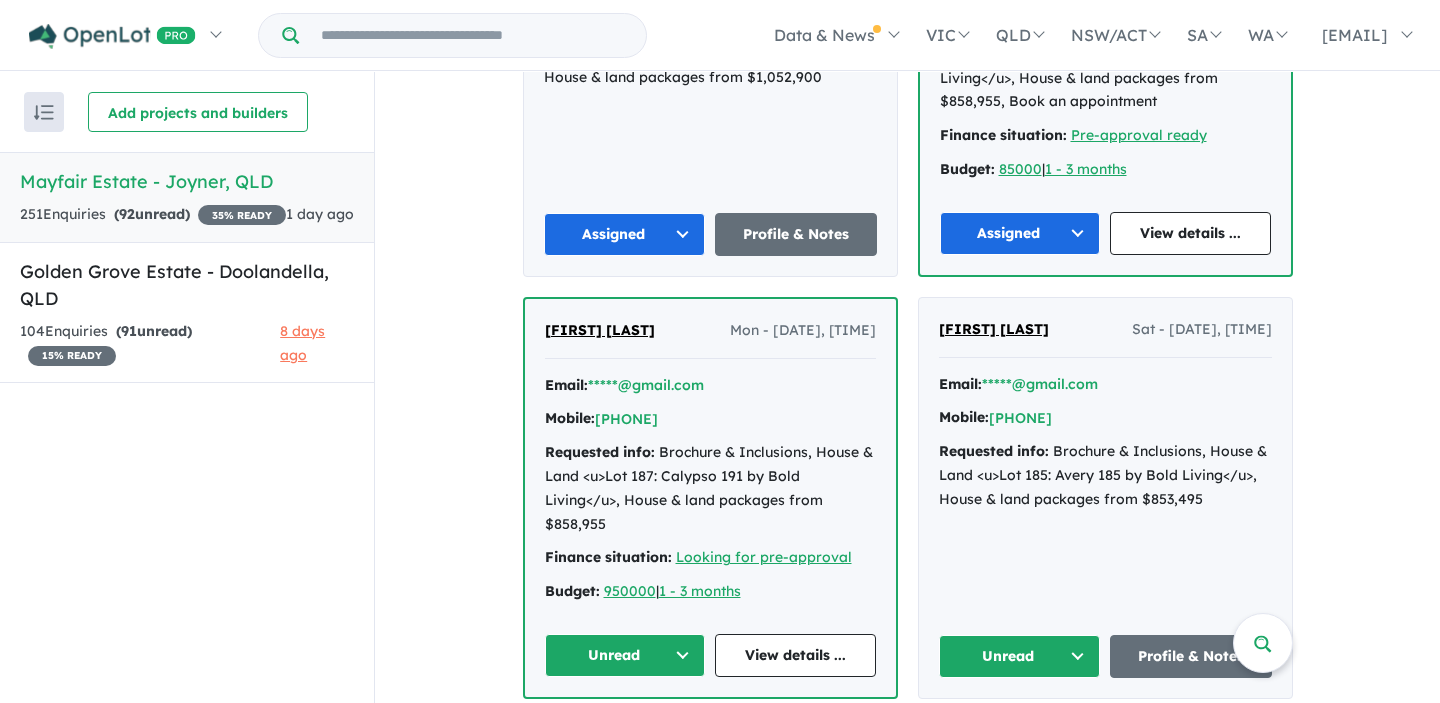 scroll, scrollTop: 1341, scrollLeft: 0, axis: vertical 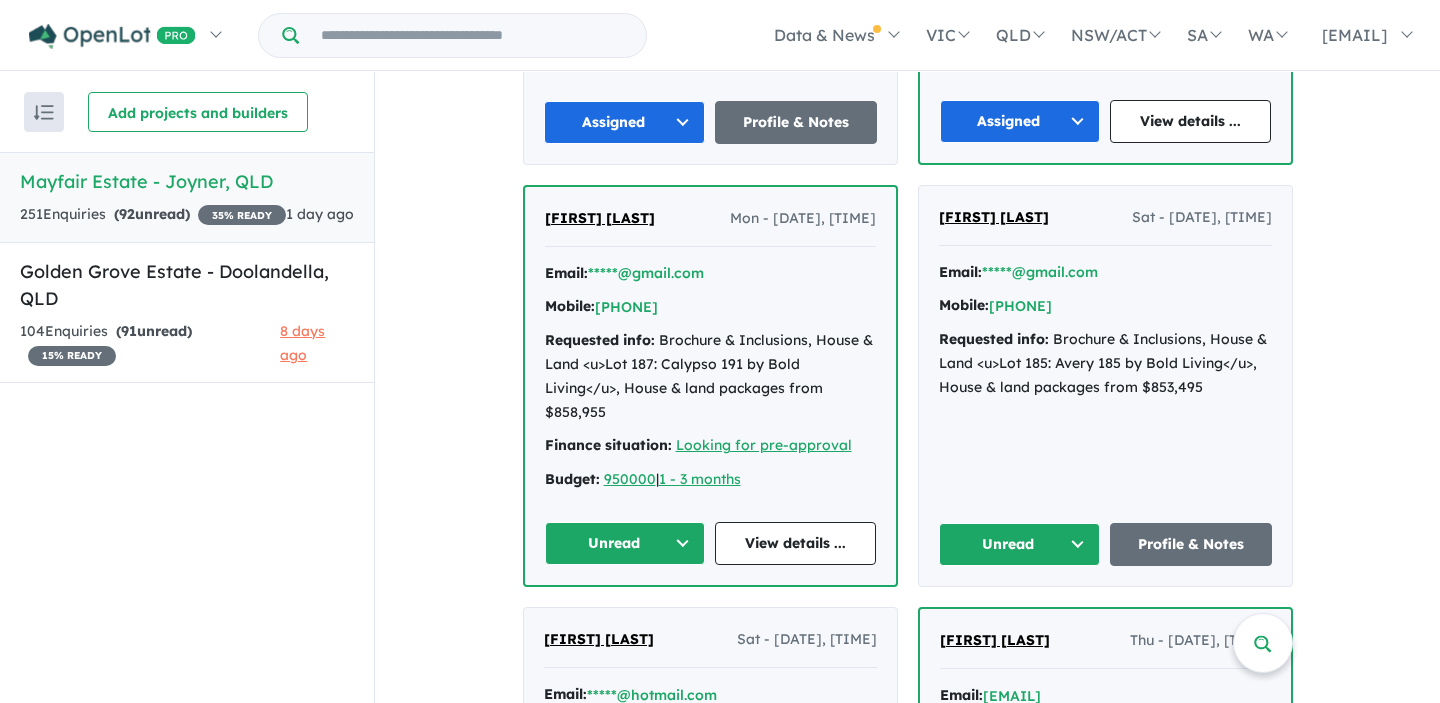 click on "Unread" at bounding box center [1020, 544] 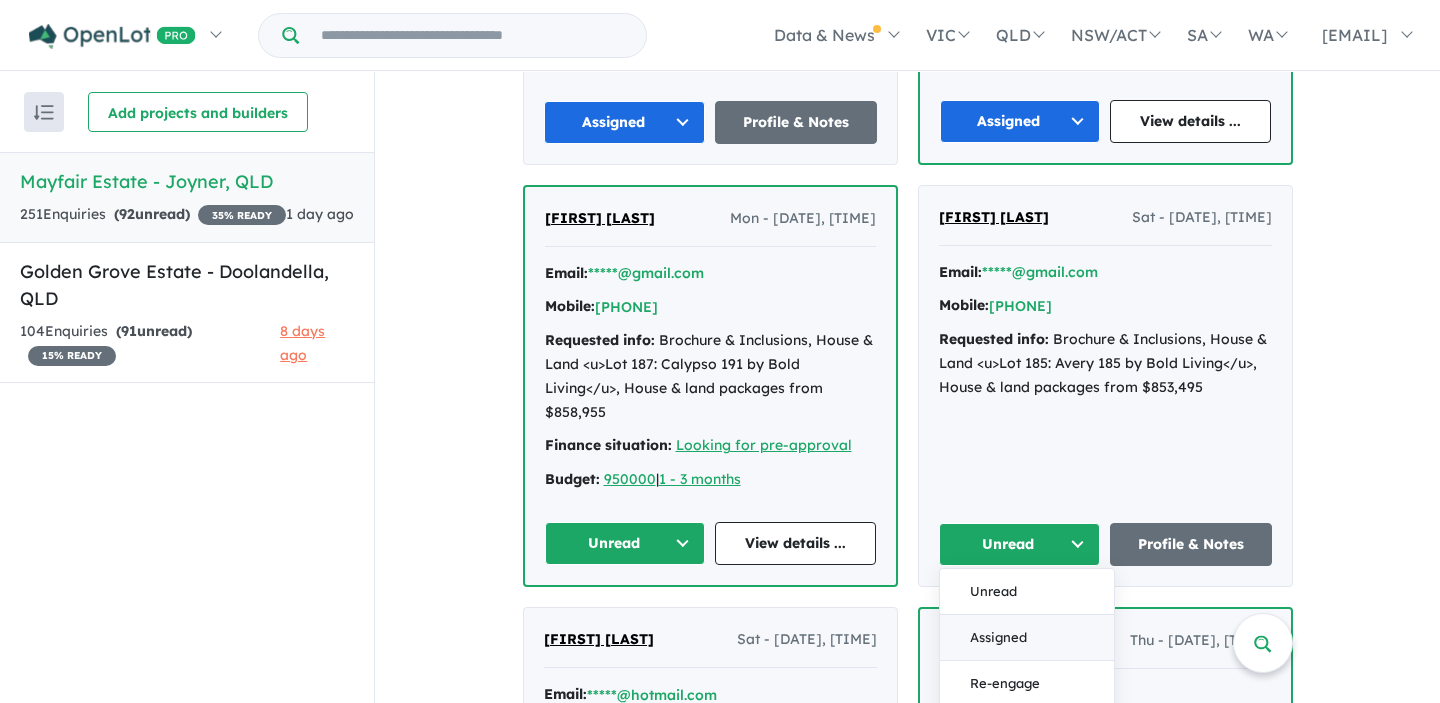 click on "Assigned" at bounding box center (1027, 638) 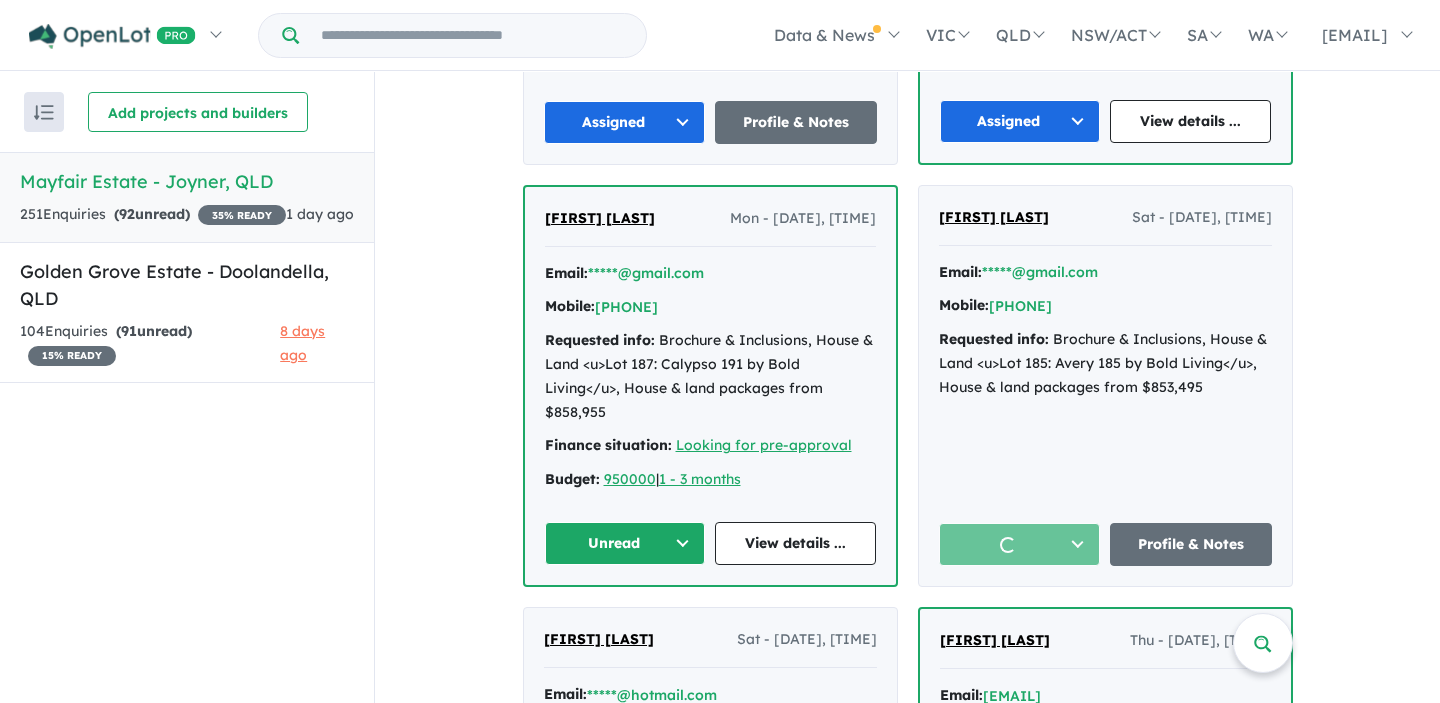 click on "Unread" at bounding box center (625, 543) 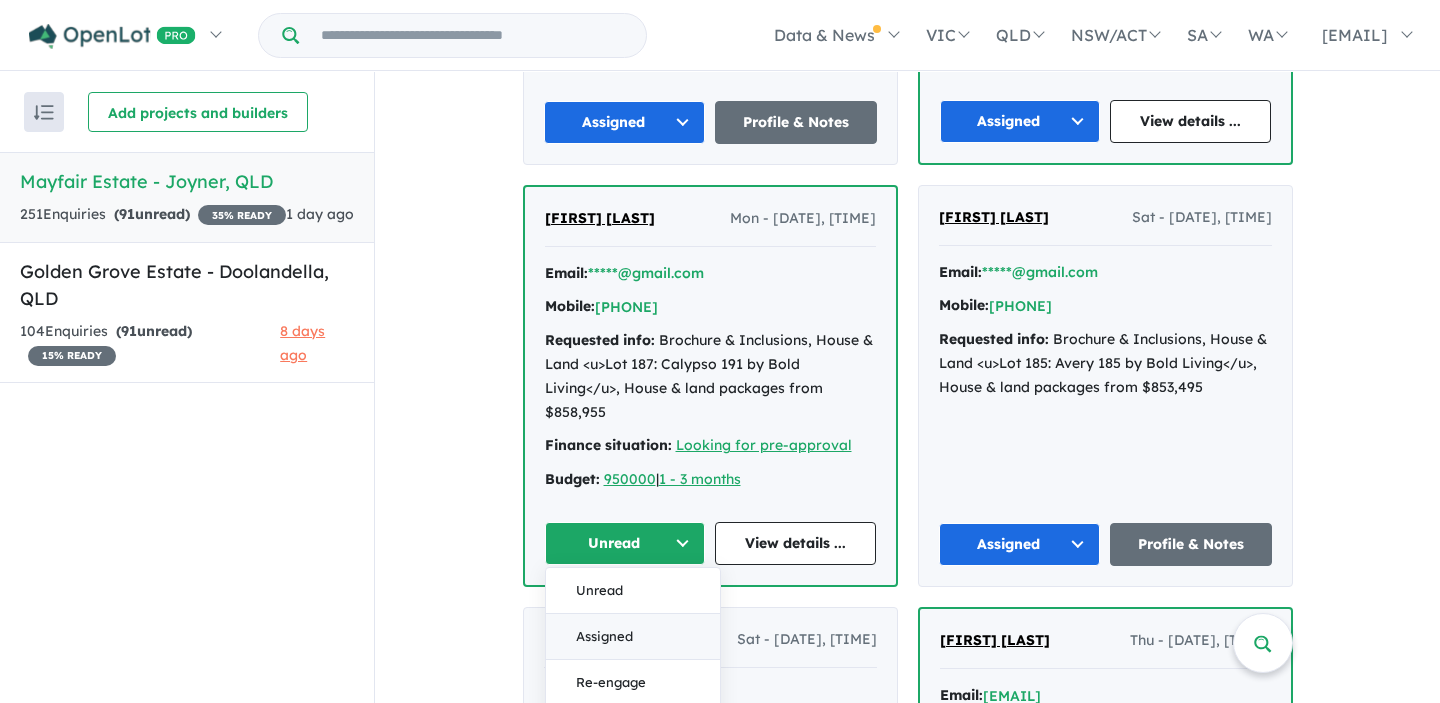 click on "Assigned" at bounding box center [633, 637] 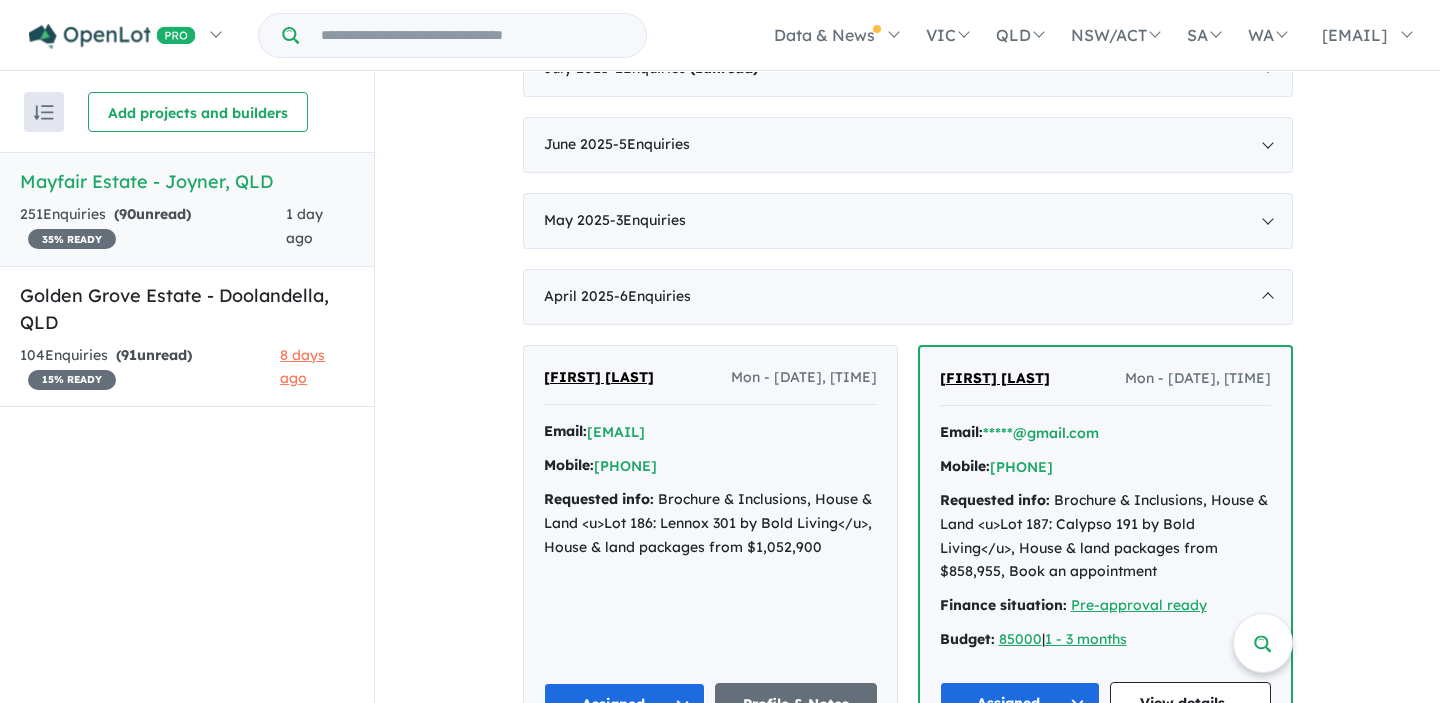 scroll, scrollTop: 616, scrollLeft: 0, axis: vertical 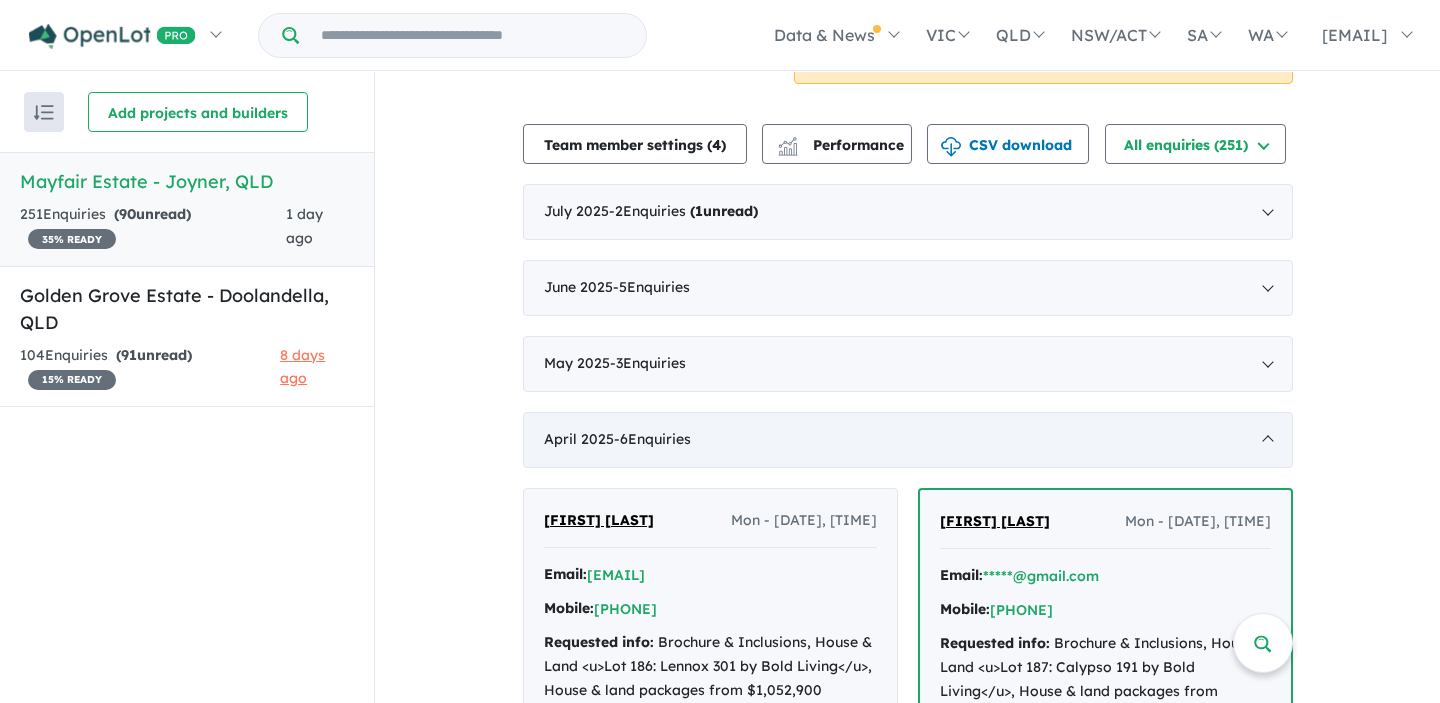 click on "[MONTH] [YEAR] - 6 Enquiries ( 0 unread)" at bounding box center [908, 440] 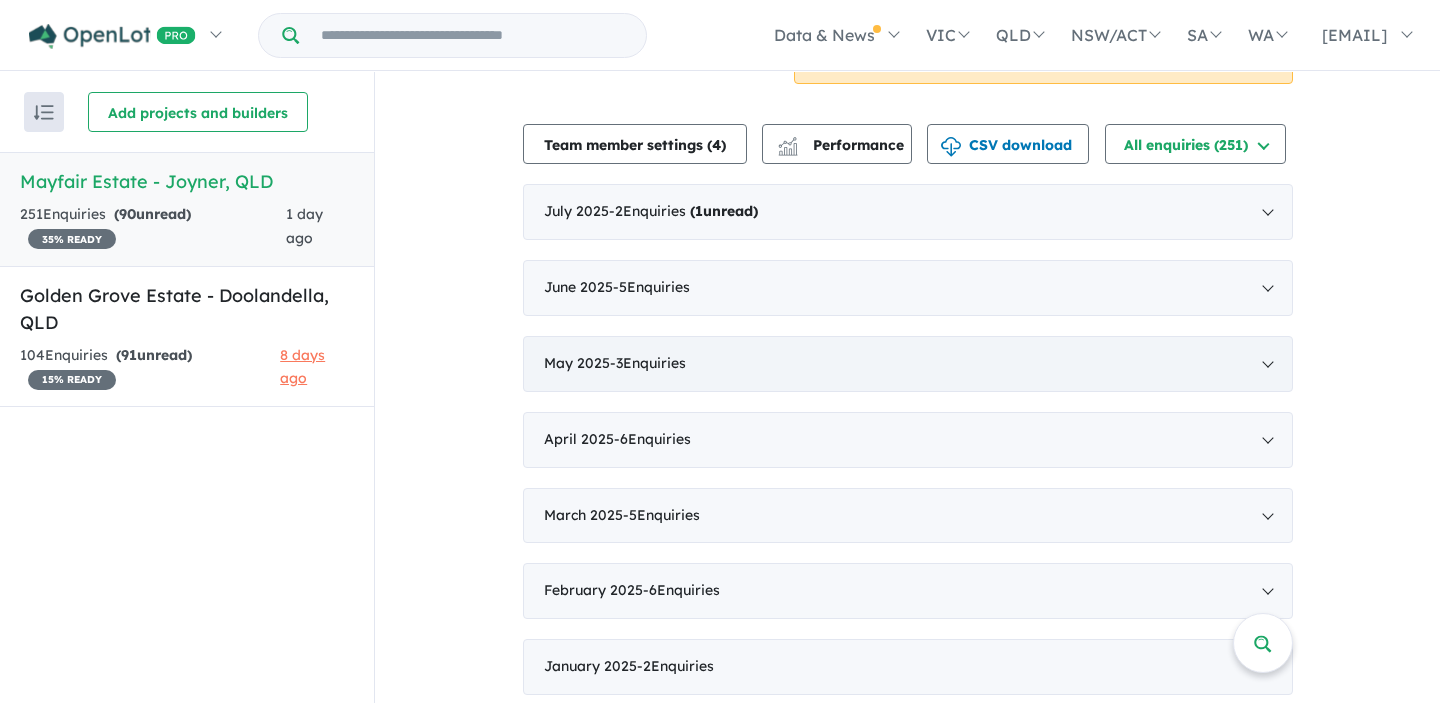 scroll, scrollTop: 549, scrollLeft: 0, axis: vertical 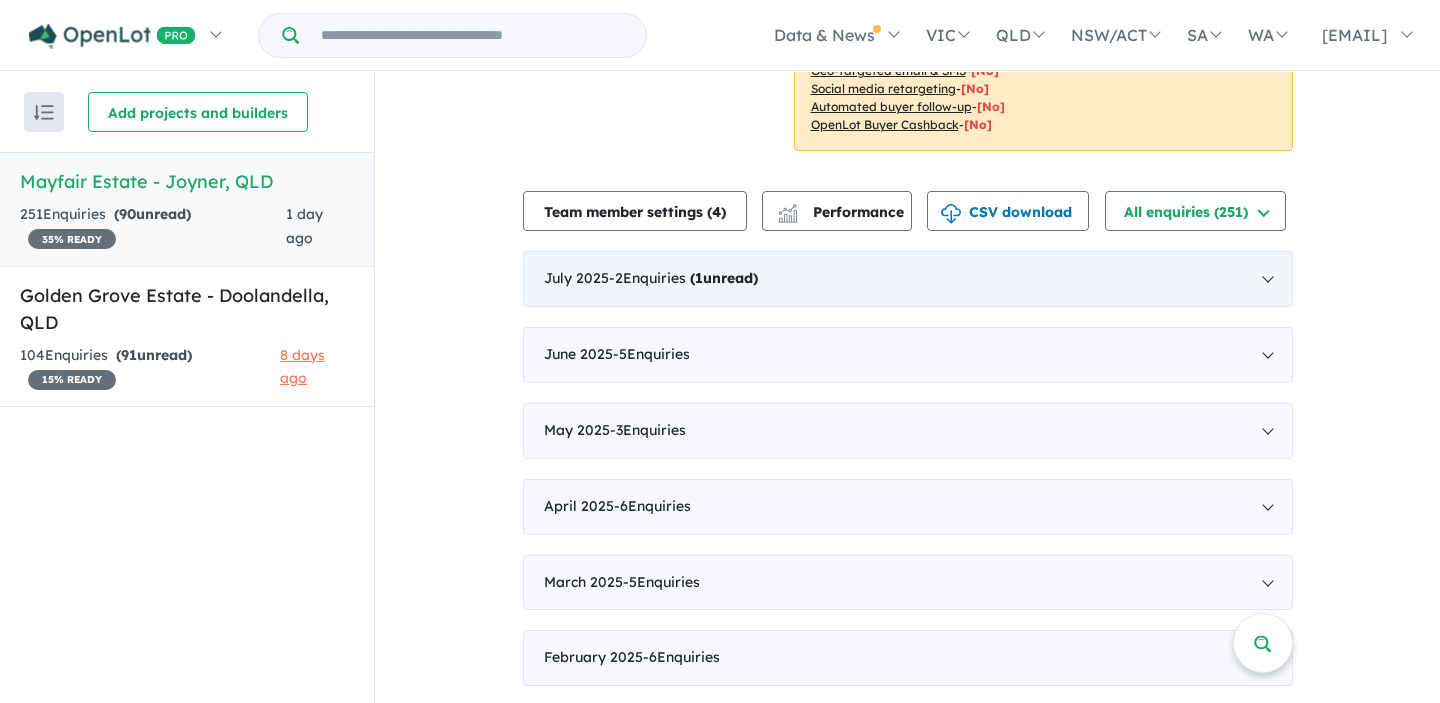 click on "[MONTH] [YEAR] - 2 Enquiries ( 1 unread)" at bounding box center (908, 279) 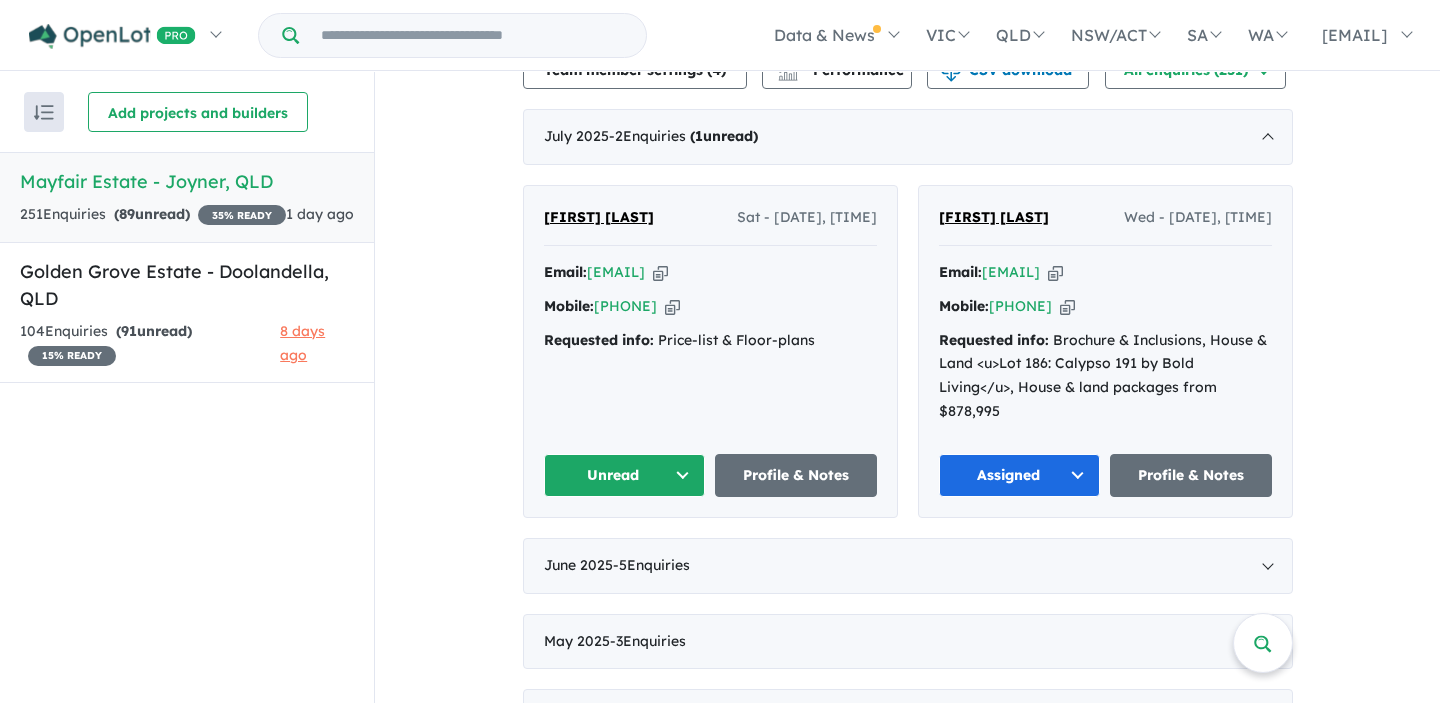 scroll, scrollTop: 694, scrollLeft: 0, axis: vertical 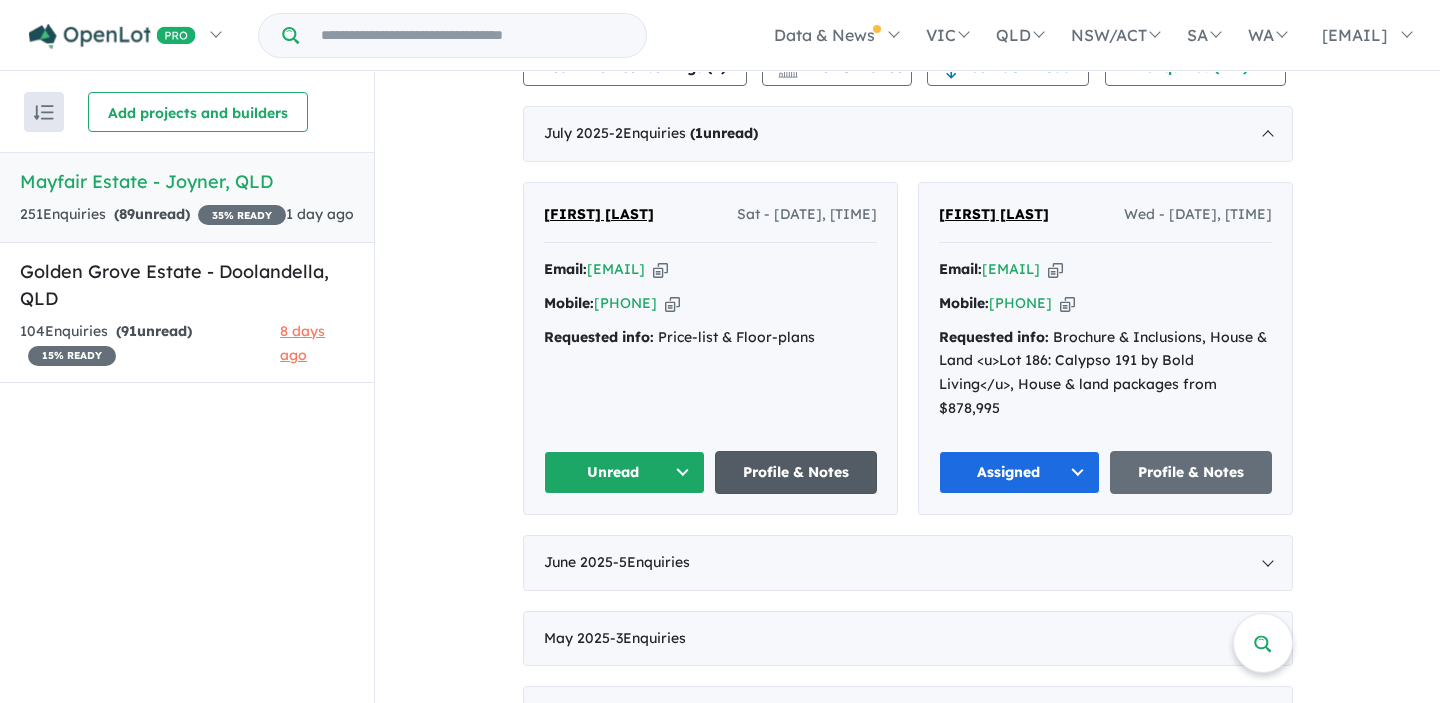 click on "Profile & Notes" at bounding box center (796, 472) 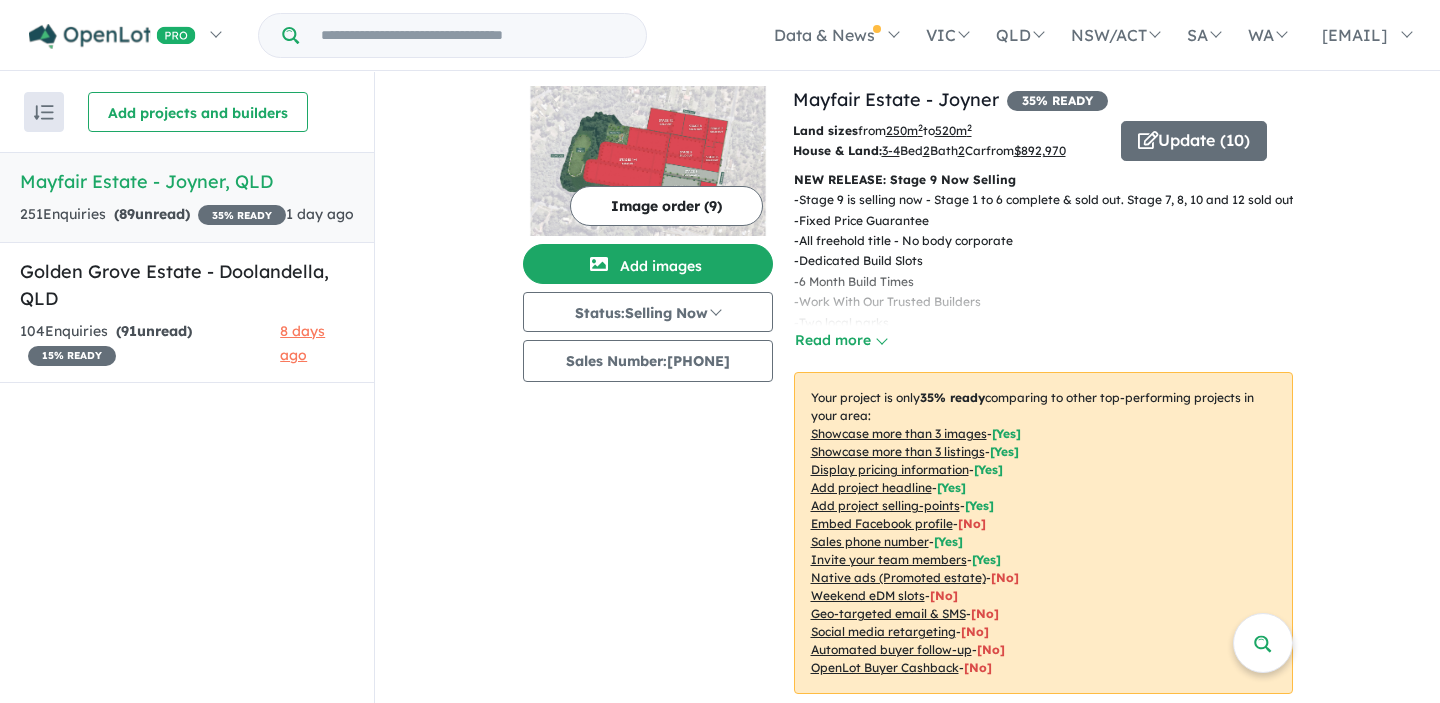 scroll, scrollTop: 0, scrollLeft: 0, axis: both 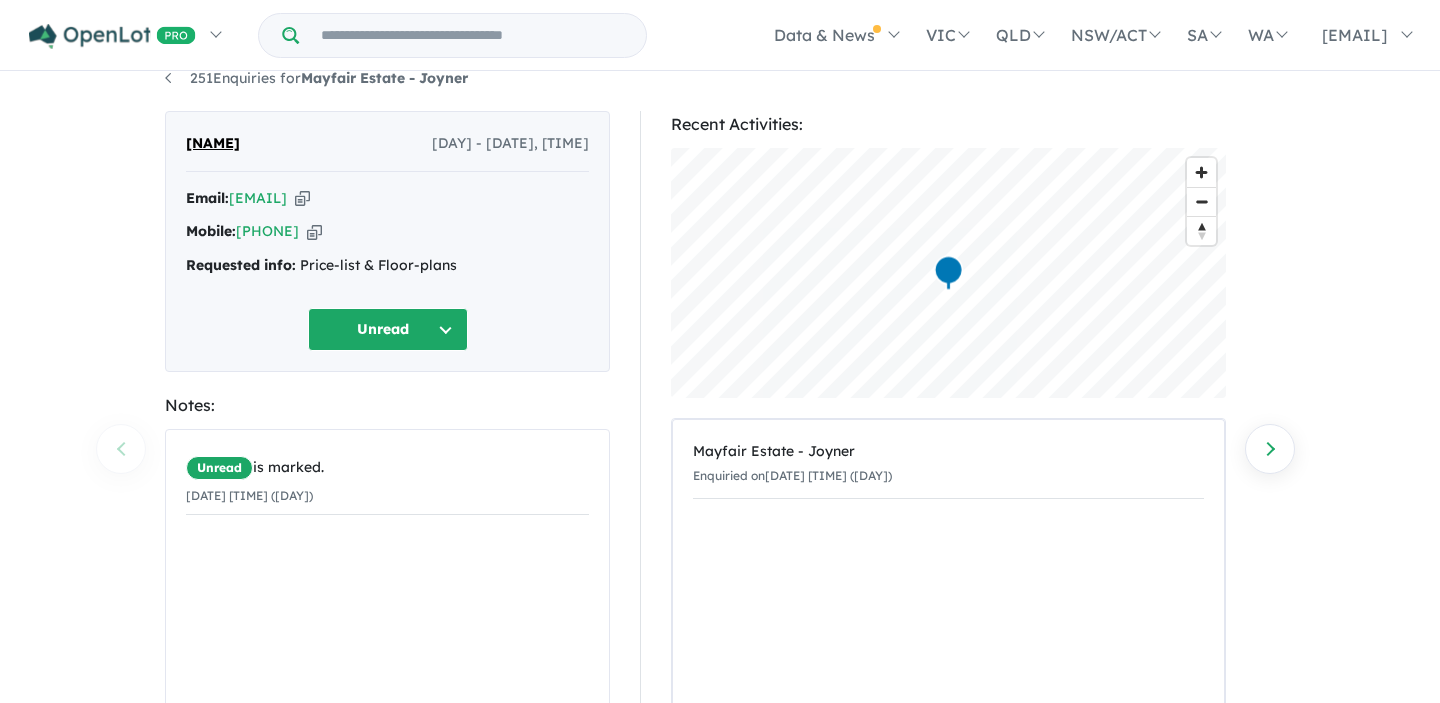 click on "Unread" at bounding box center (388, 329) 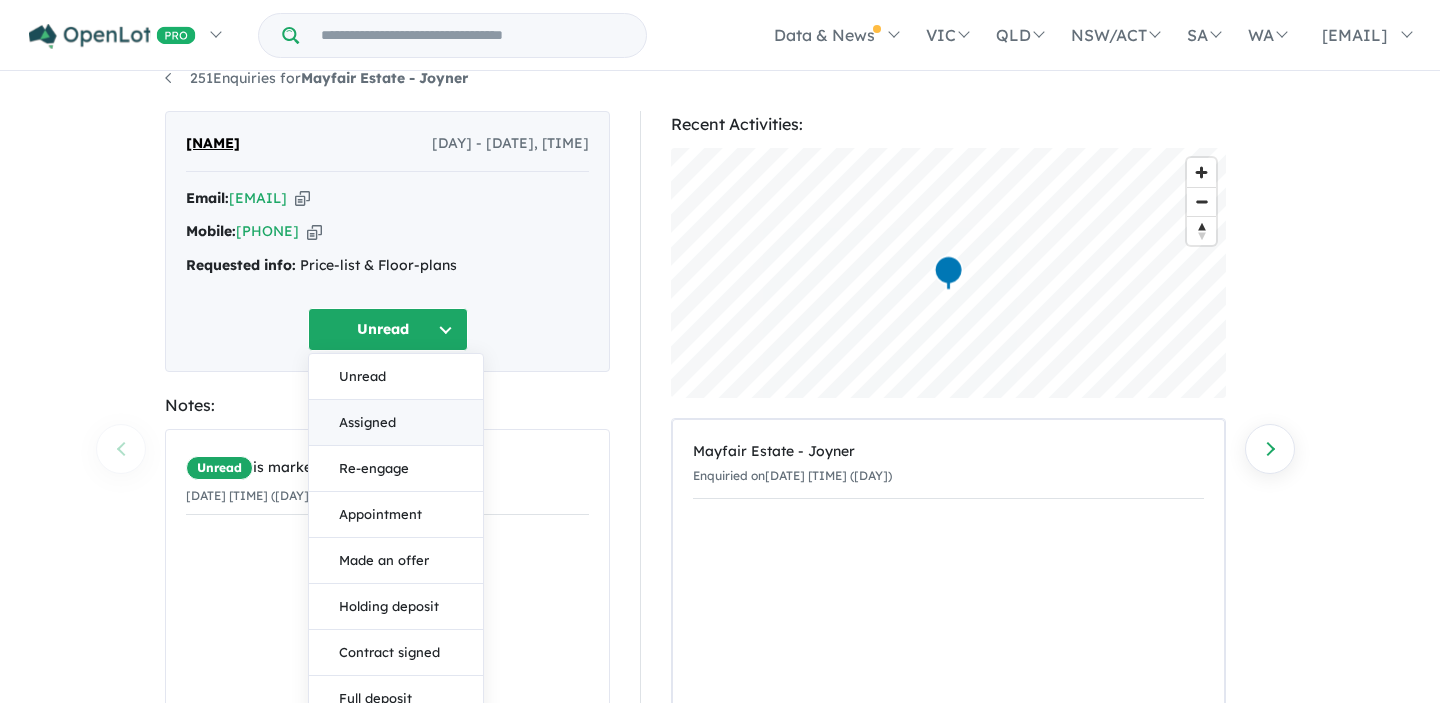click on "Assigned" at bounding box center [396, 423] 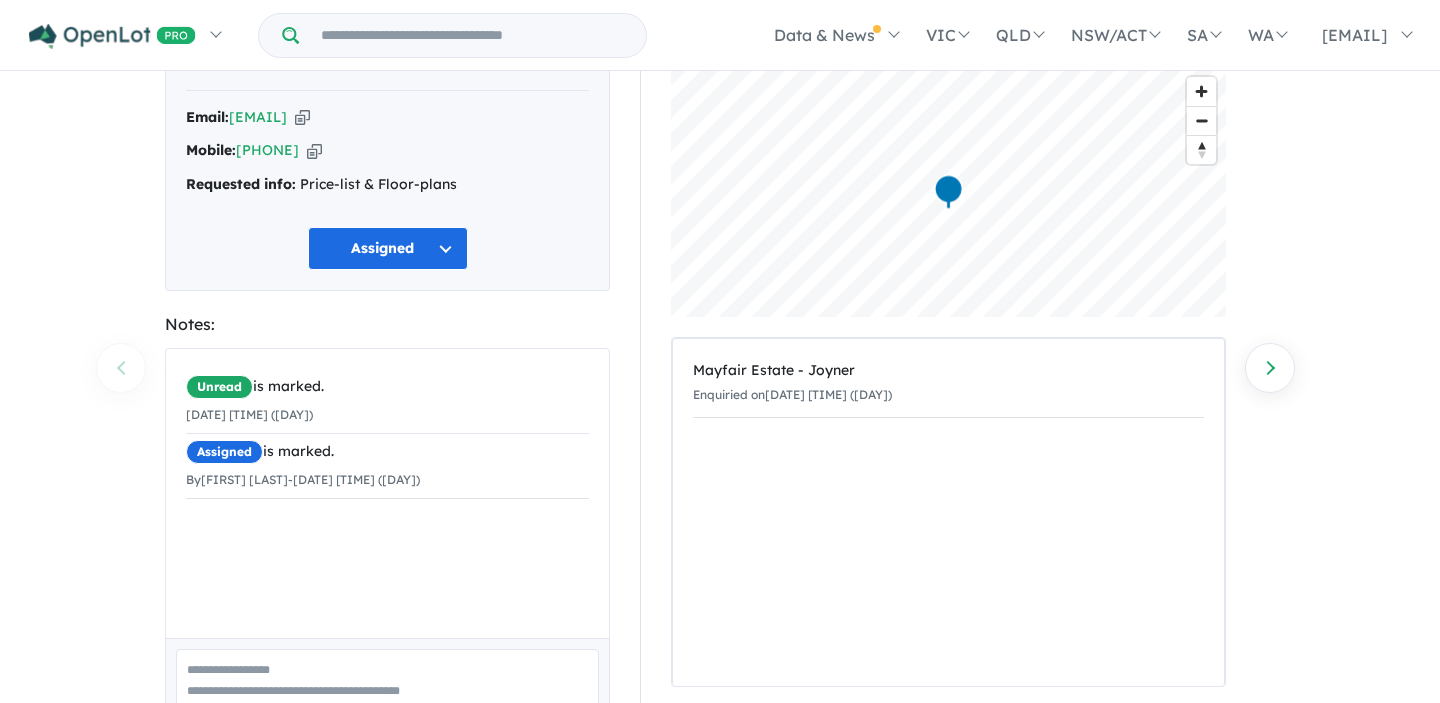 scroll, scrollTop: 0, scrollLeft: 0, axis: both 